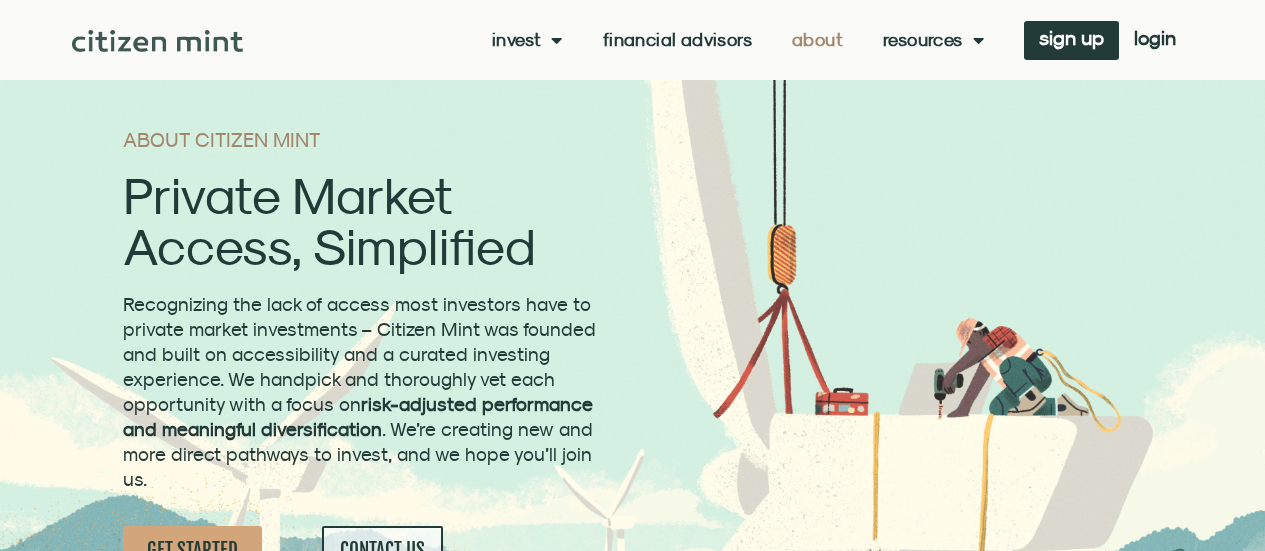 scroll, scrollTop: 0, scrollLeft: 0, axis: both 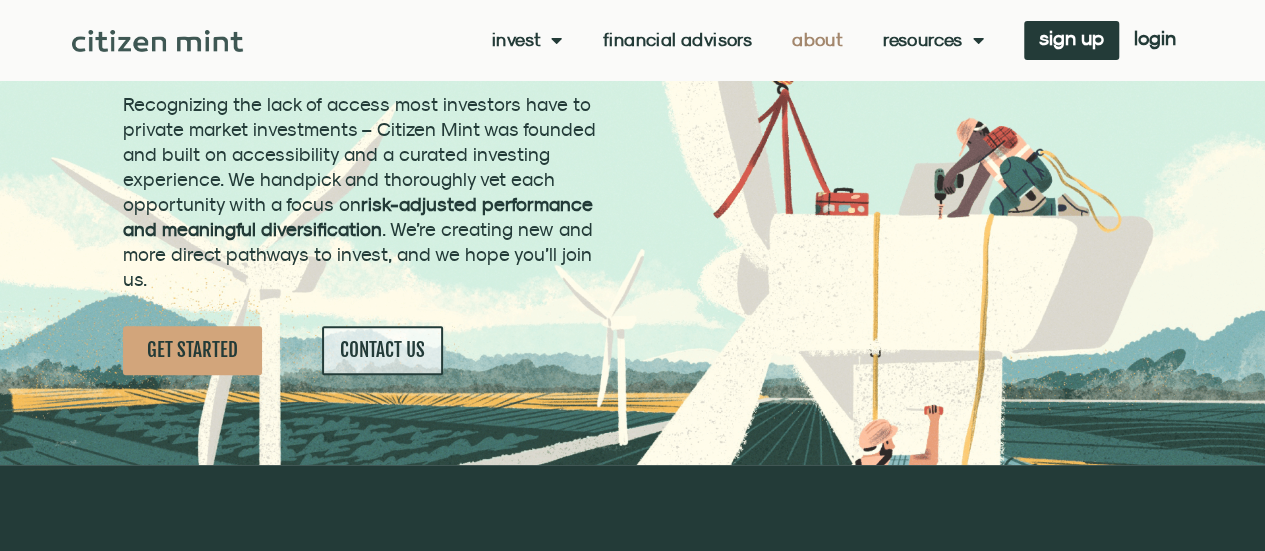 click on "About" 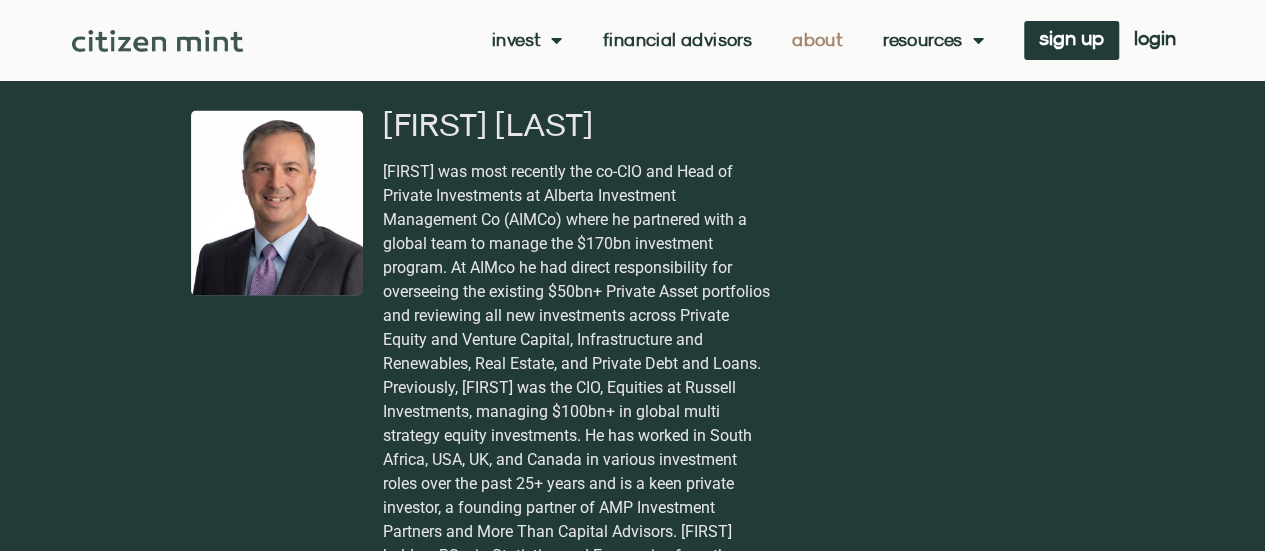 scroll, scrollTop: 1800, scrollLeft: 0, axis: vertical 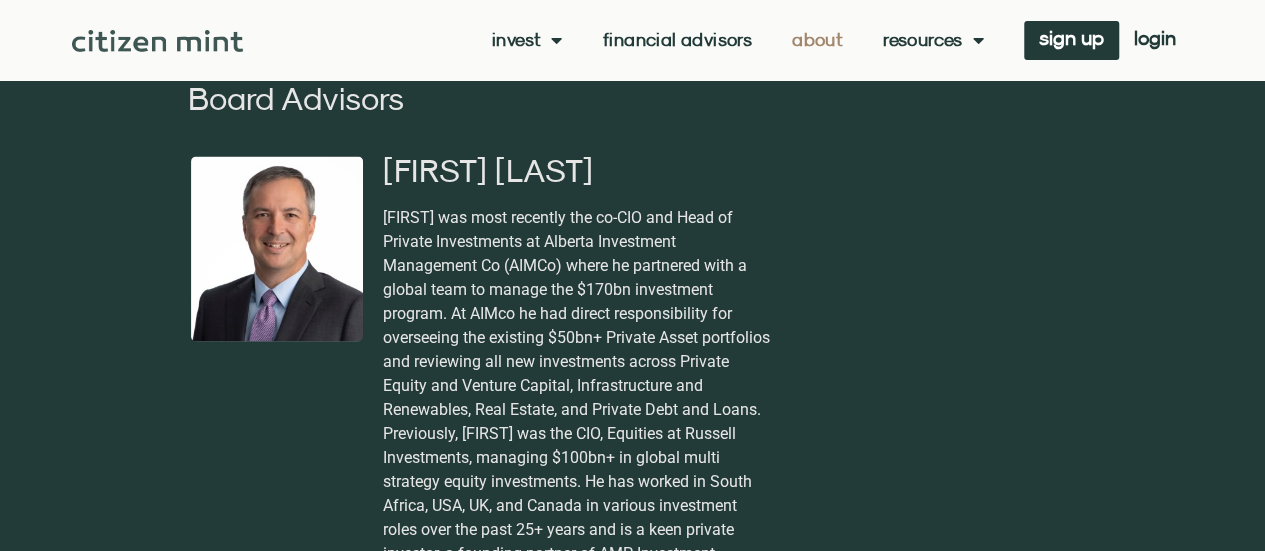 drag, startPoint x: 154, startPoint y: 319, endPoint x: 152, endPoint y: 363, distance: 44.04543 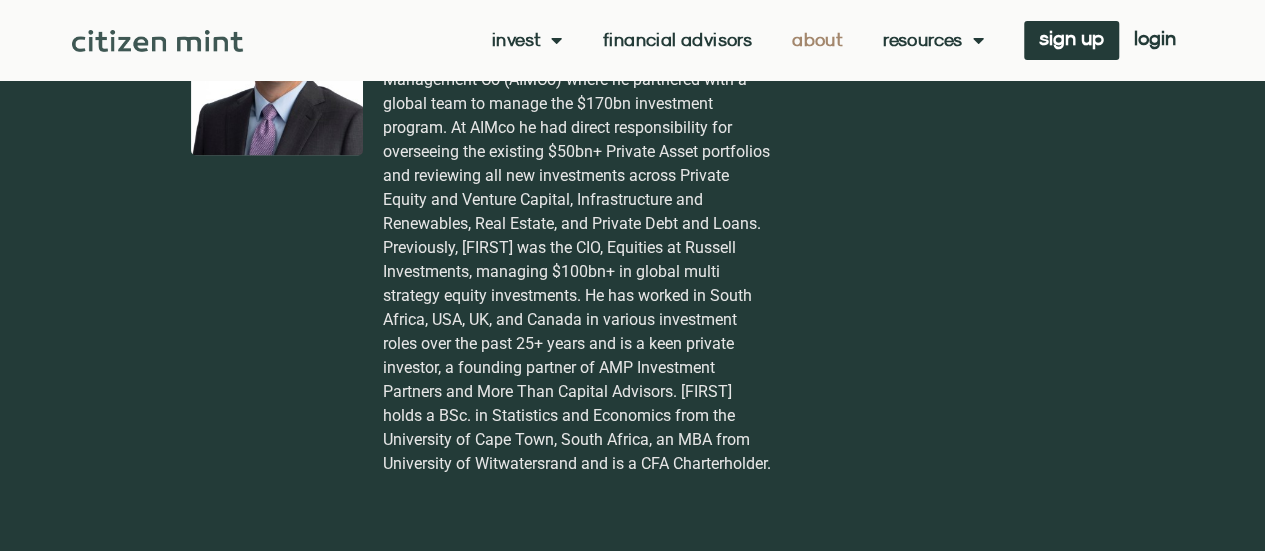 scroll, scrollTop: 2189, scrollLeft: 0, axis: vertical 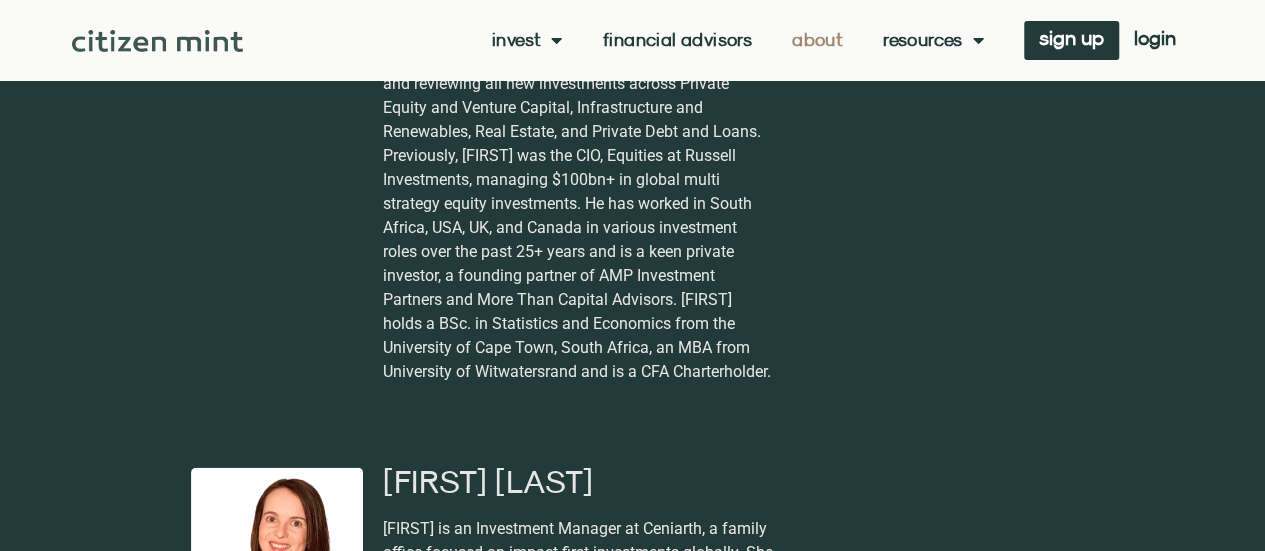 drag, startPoint x: 109, startPoint y: 283, endPoint x: 128, endPoint y: 413, distance: 131.38112 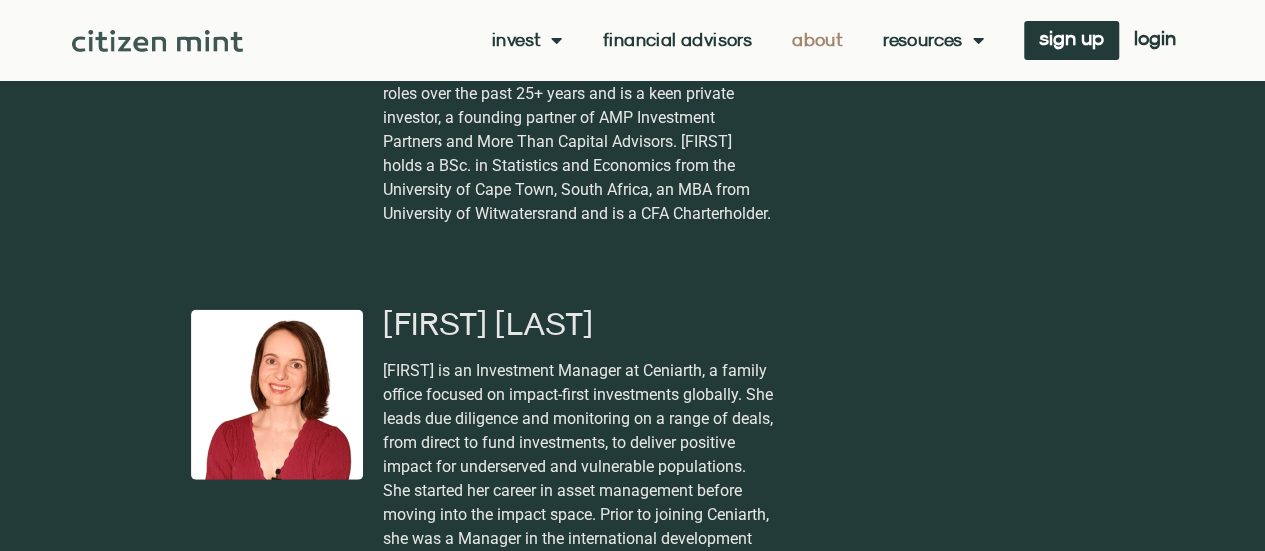 scroll, scrollTop: 2389, scrollLeft: 0, axis: vertical 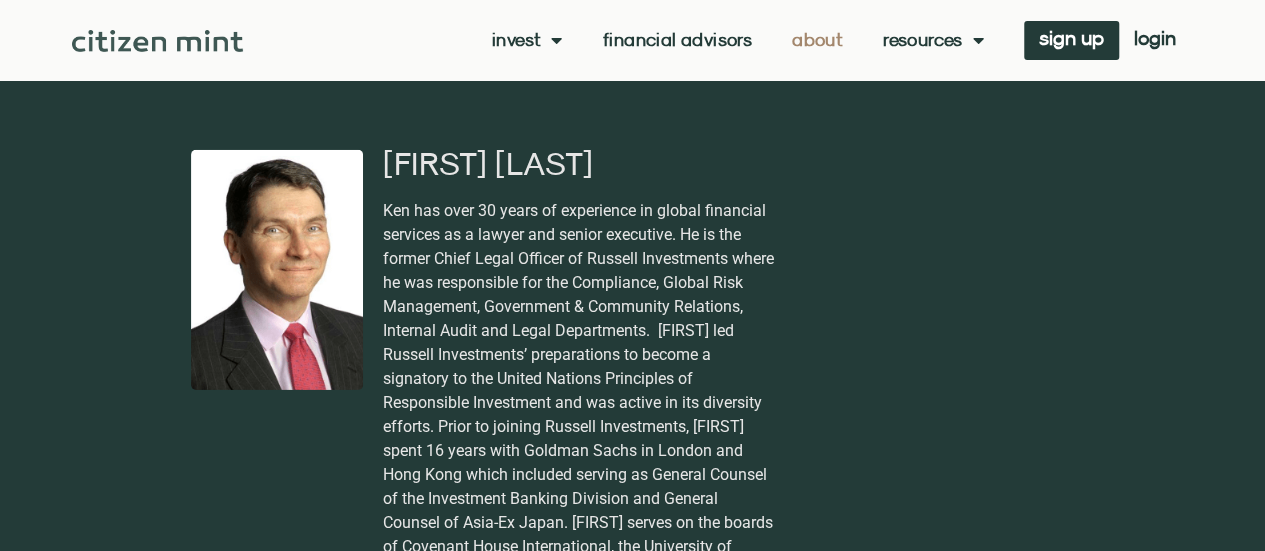 drag, startPoint x: 122, startPoint y: 325, endPoint x: 129, endPoint y: 374, distance: 49.497475 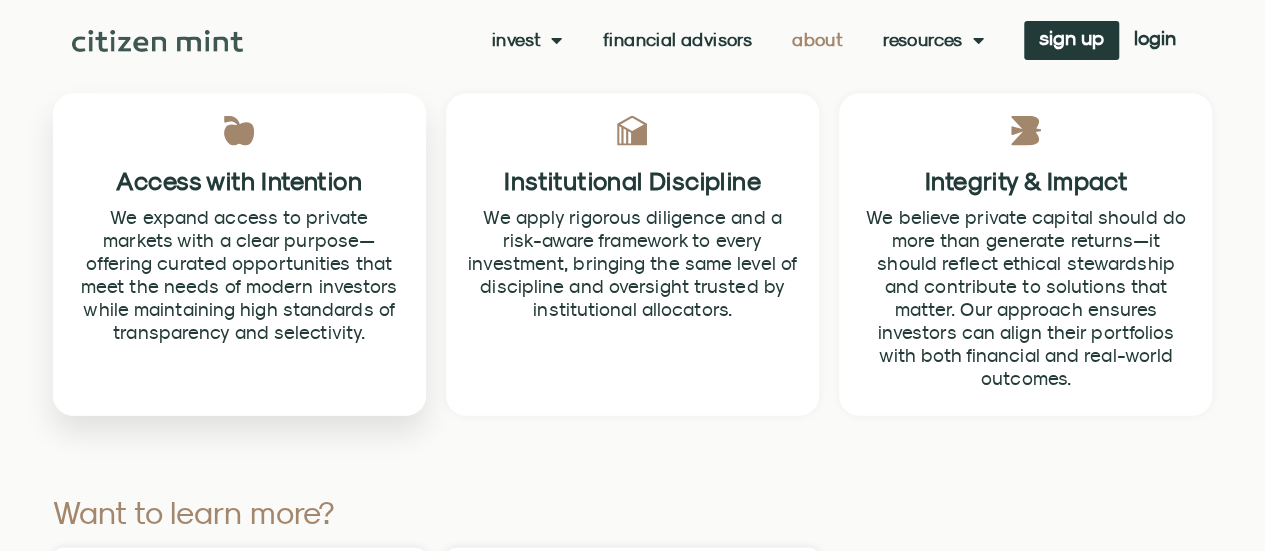 drag, startPoint x: 129, startPoint y: 374, endPoint x: 122, endPoint y: 444, distance: 70.34913 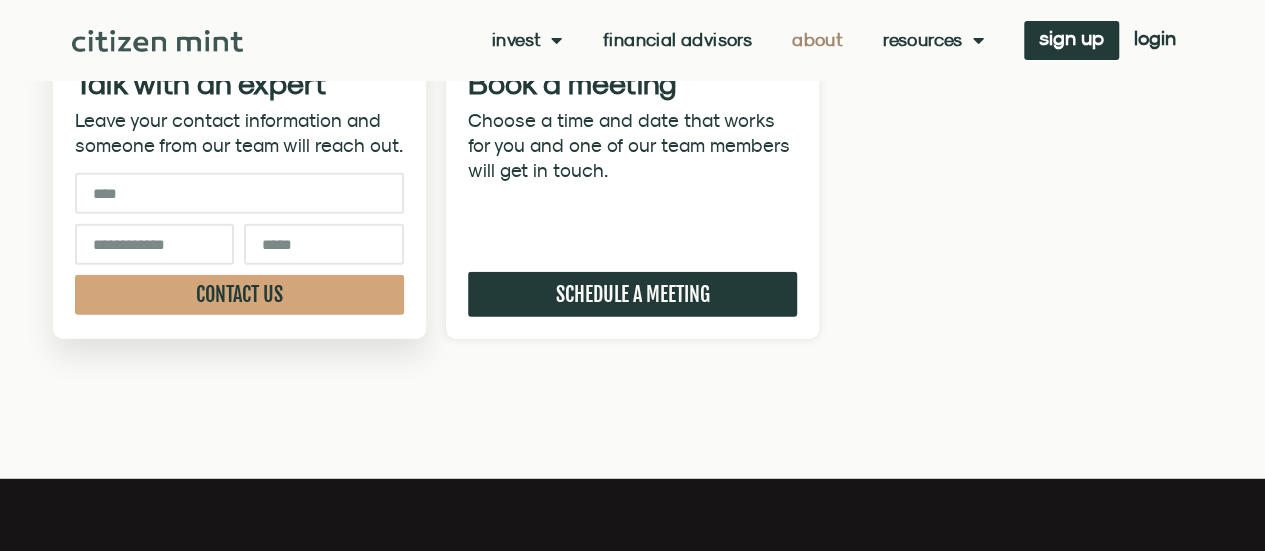drag, startPoint x: 55, startPoint y: 197, endPoint x: 76, endPoint y: 313, distance: 117.88554 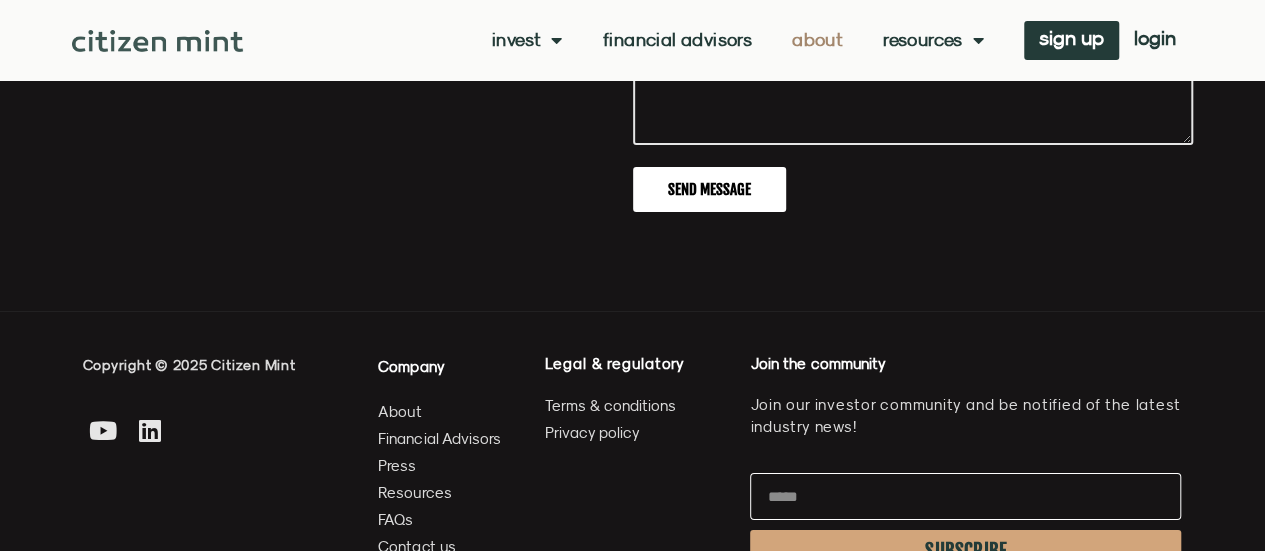 scroll, scrollTop: 7124, scrollLeft: 0, axis: vertical 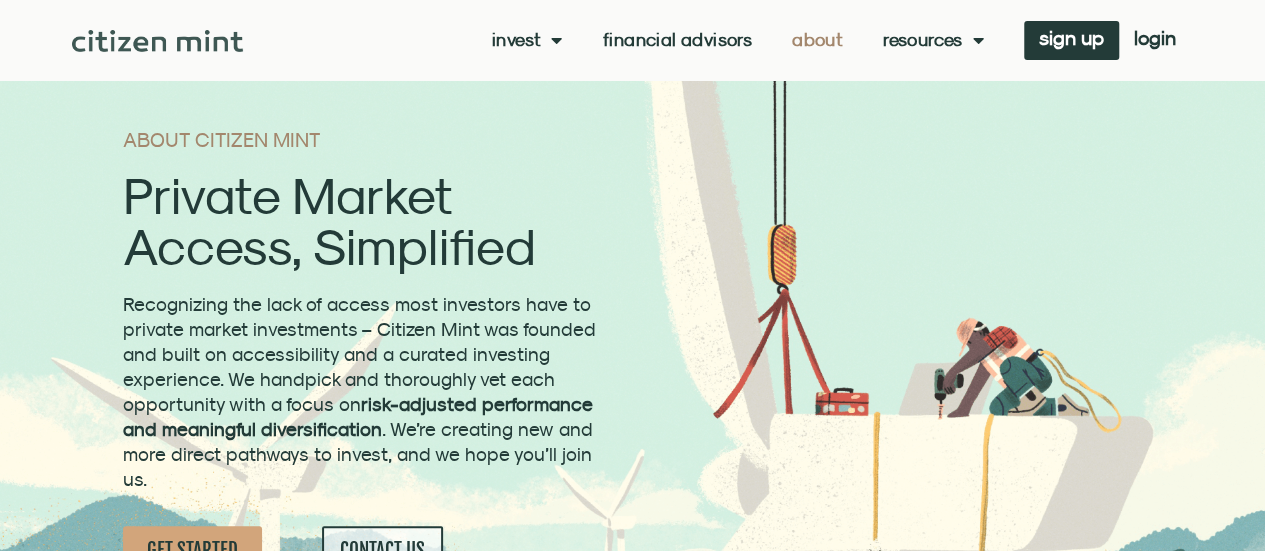 drag, startPoint x: 710, startPoint y: 483, endPoint x: 634, endPoint y: 92, distance: 398.31772 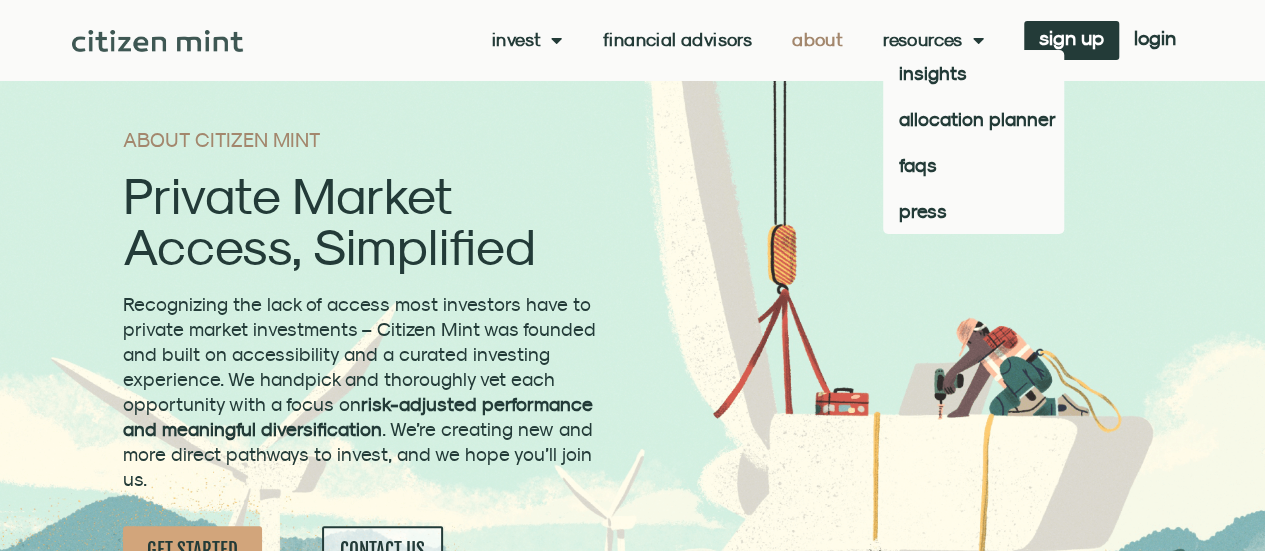 click on "Resources" 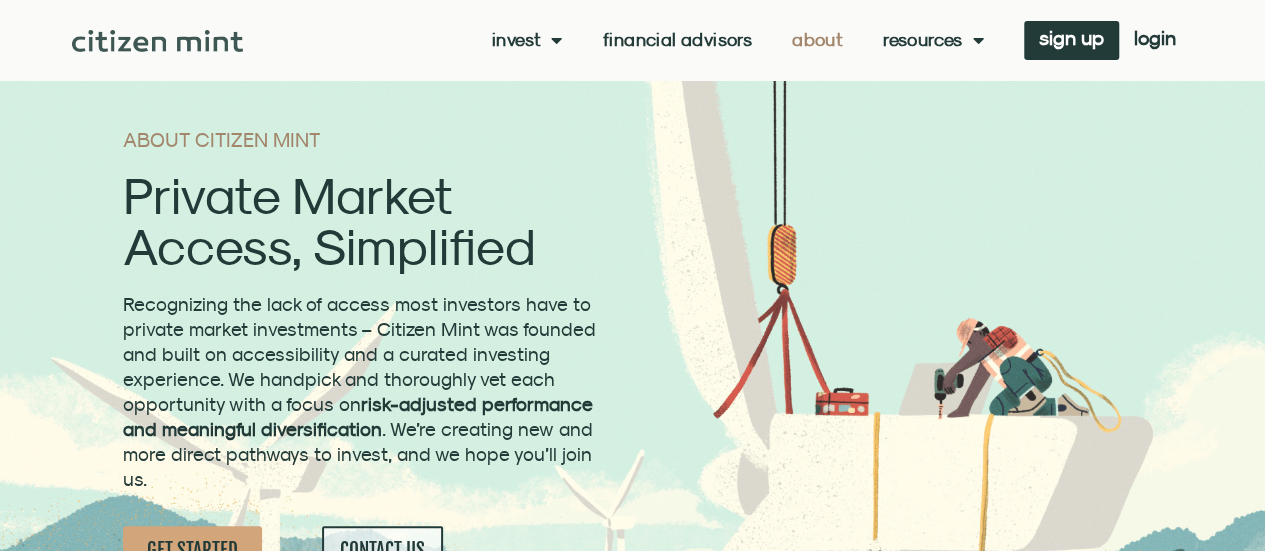 click on "Resources" 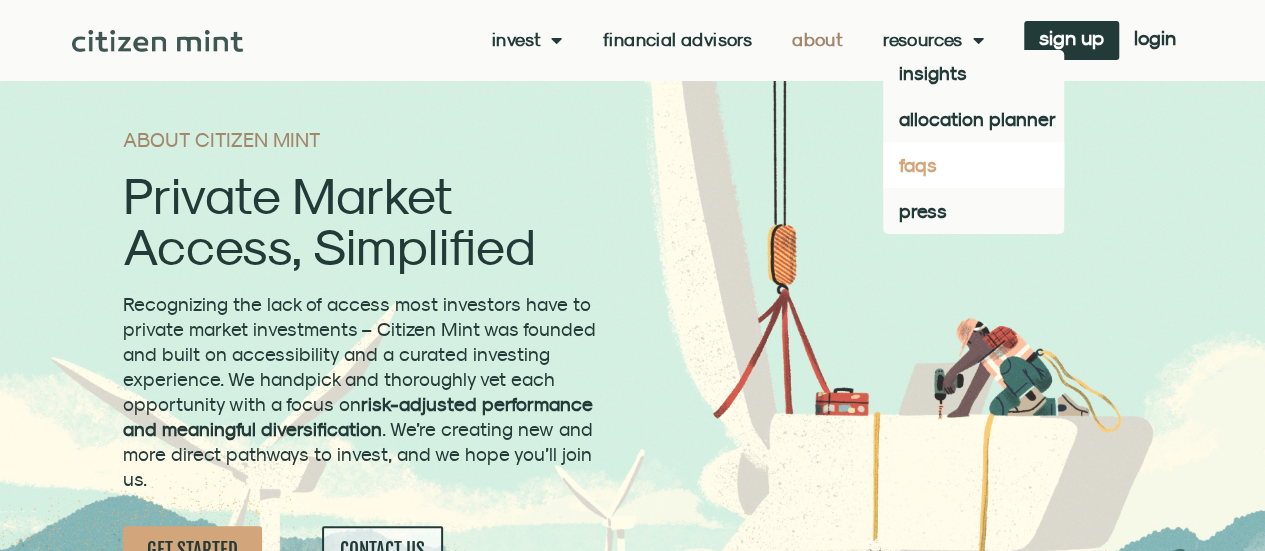 click on "faqs" 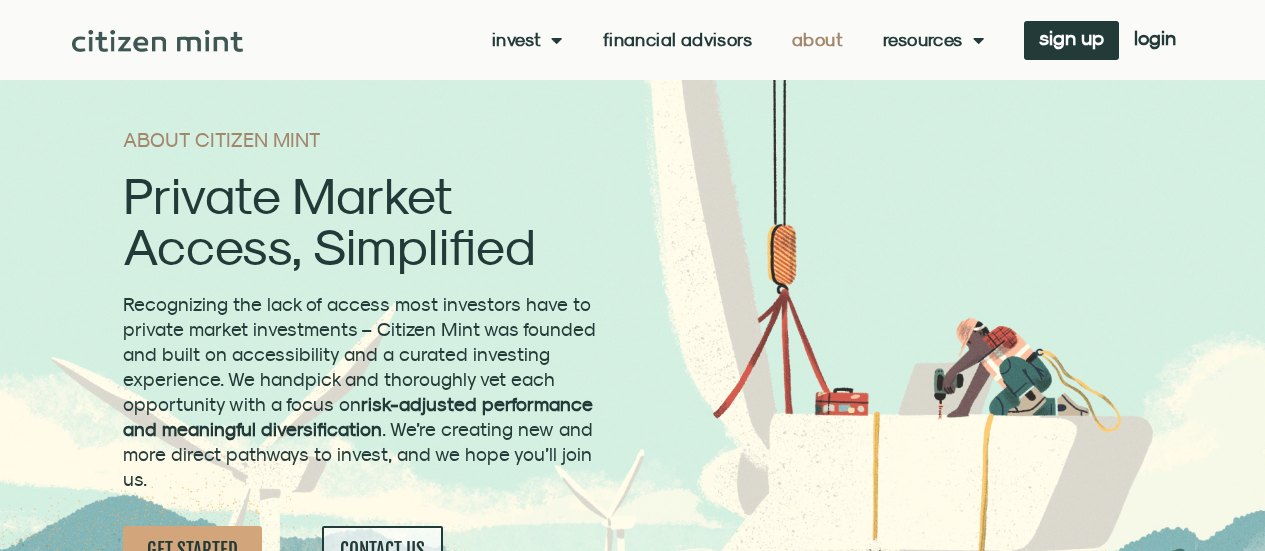 scroll, scrollTop: 0, scrollLeft: 0, axis: both 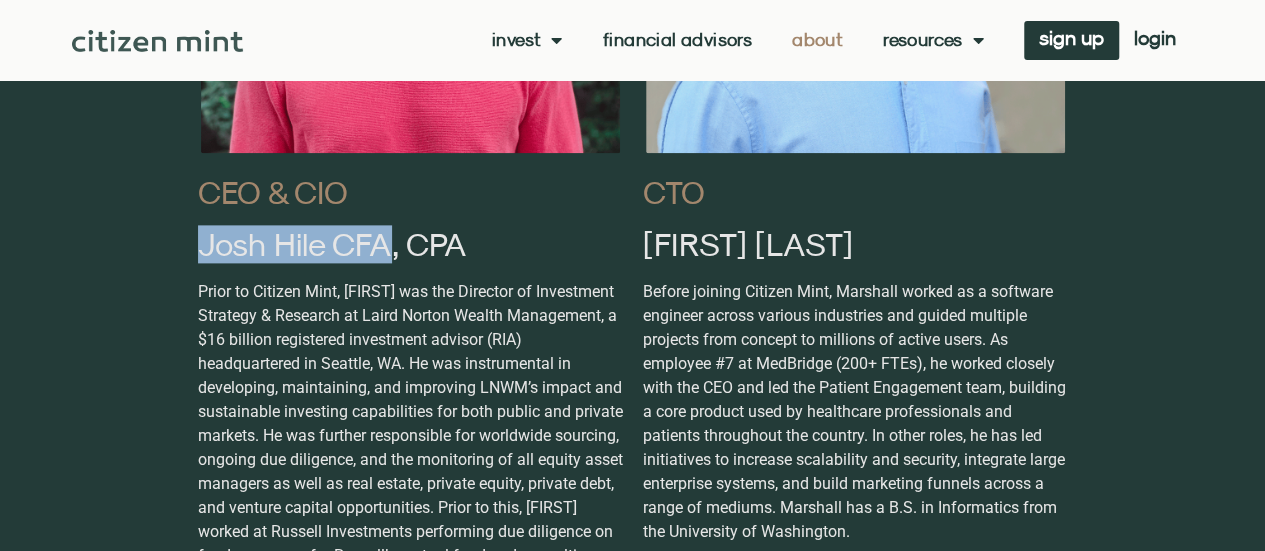 drag, startPoint x: 198, startPoint y: 248, endPoint x: 385, endPoint y: 242, distance: 187.09624 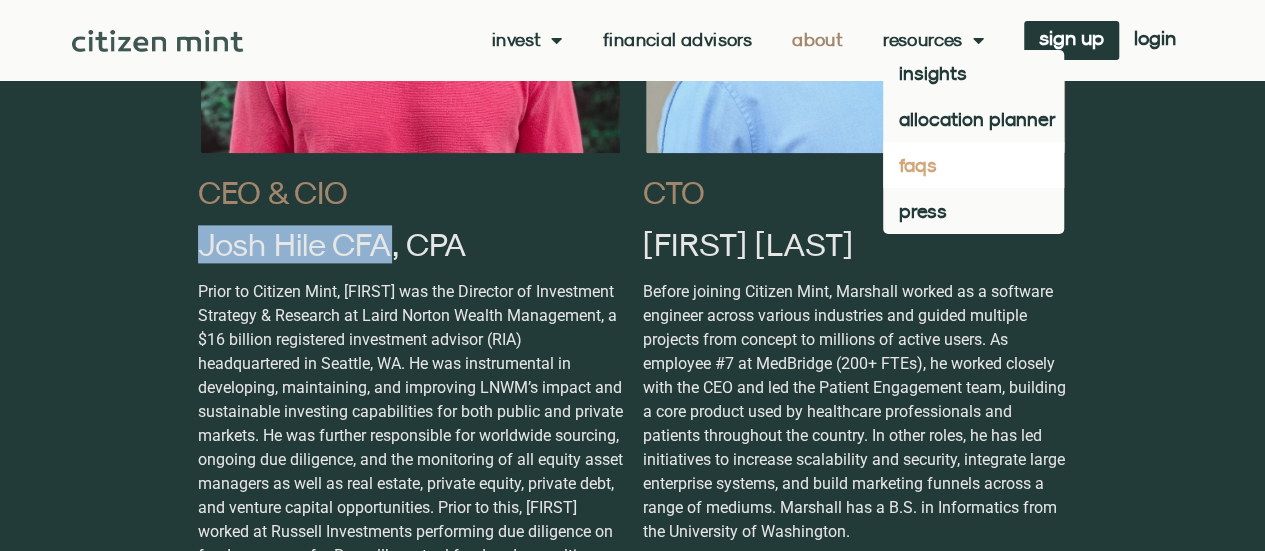 click on "faqs" 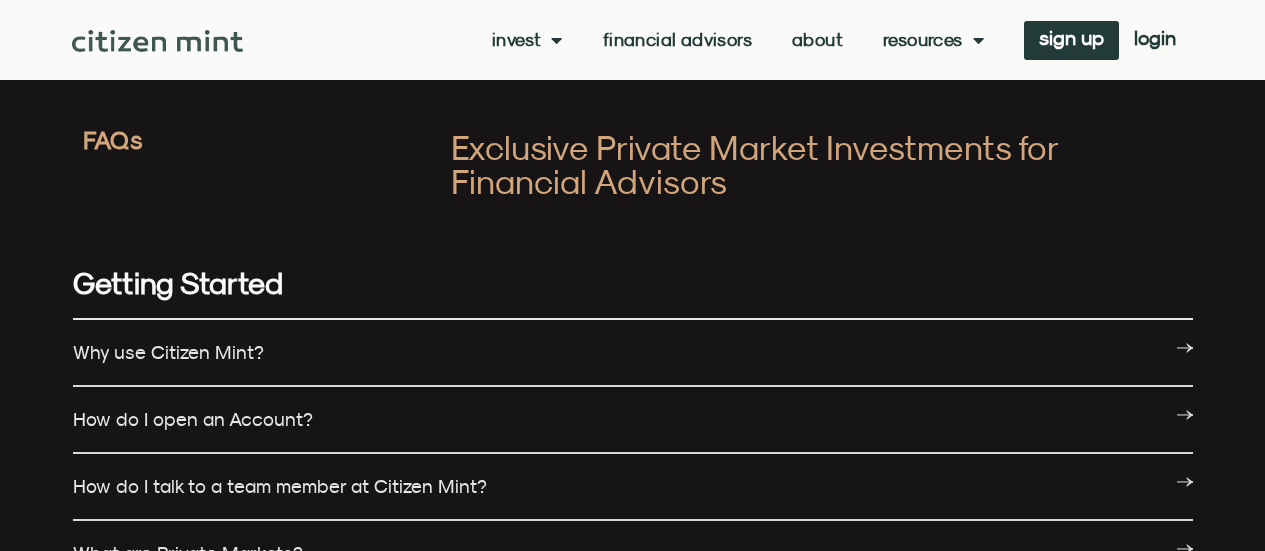 scroll, scrollTop: 0, scrollLeft: 0, axis: both 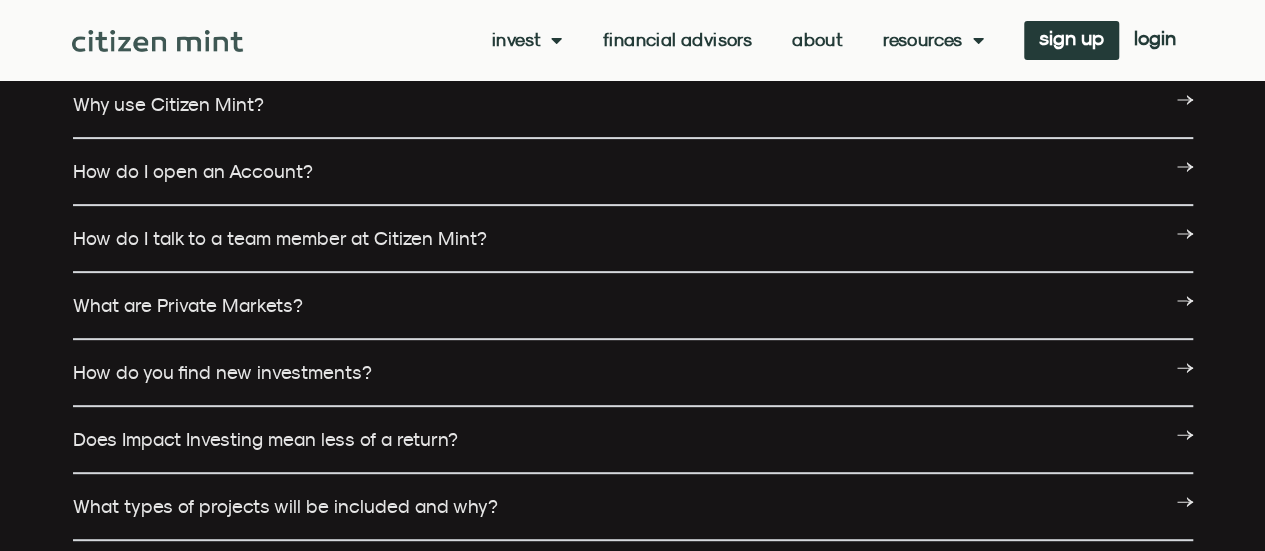 drag, startPoint x: 24, startPoint y: 247, endPoint x: 65, endPoint y: 315, distance: 79.40403 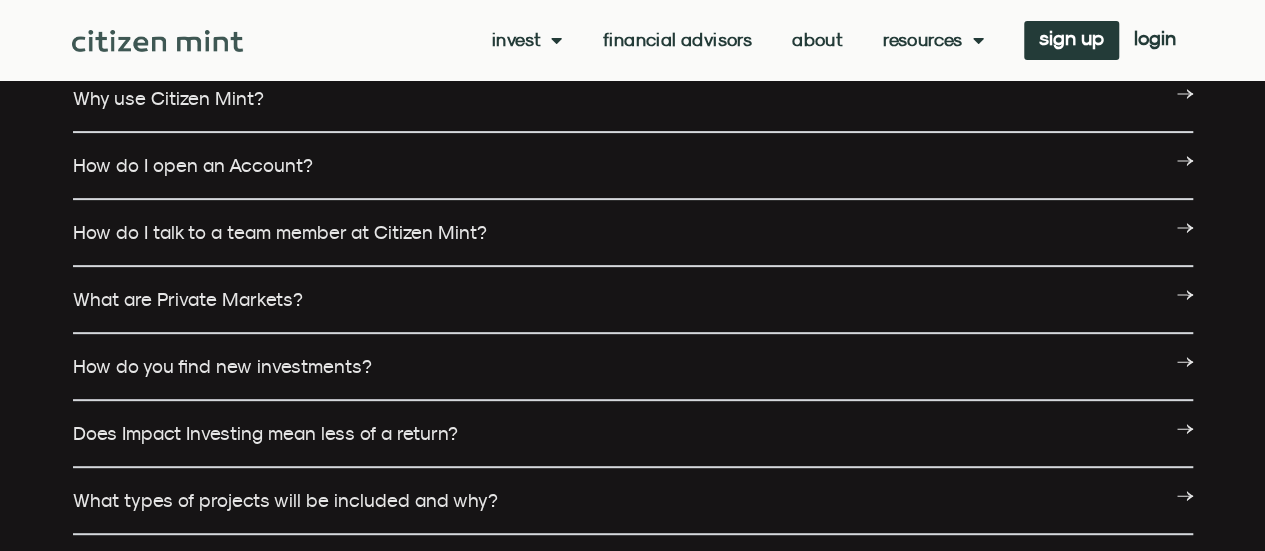 click on "How do I talk to a team member at Citizen Mint?" at bounding box center [280, 232] 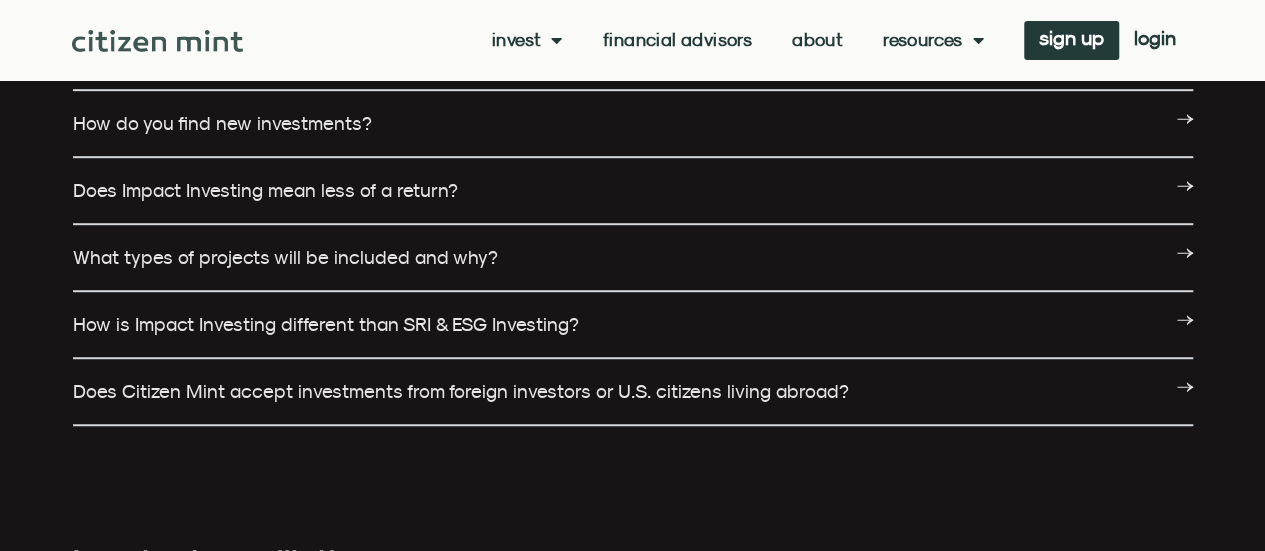 drag, startPoint x: 8, startPoint y: 206, endPoint x: 34, endPoint y: 261, distance: 60.835846 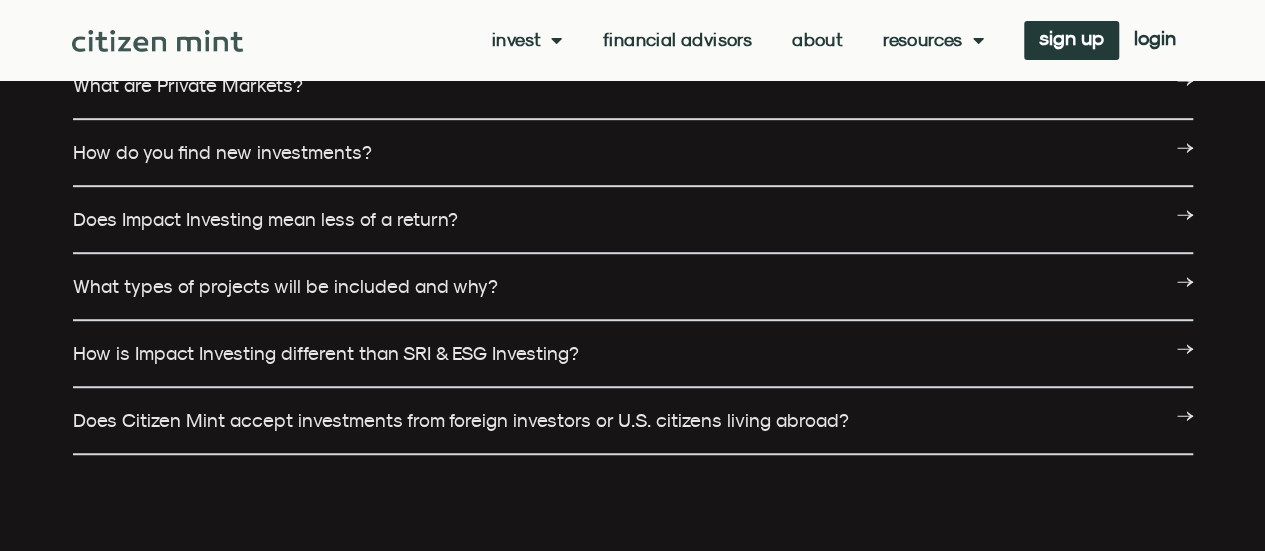 drag, startPoint x: 77, startPoint y: 267, endPoint x: 90, endPoint y: 219, distance: 49.729267 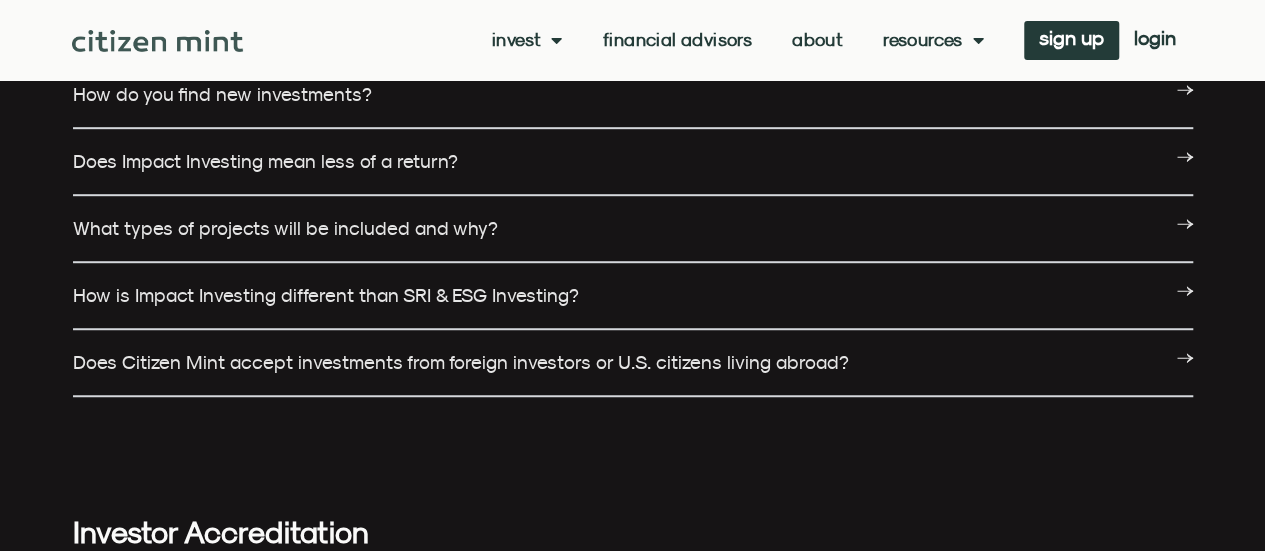 drag, startPoint x: 80, startPoint y: 216, endPoint x: 80, endPoint y: 271, distance: 55 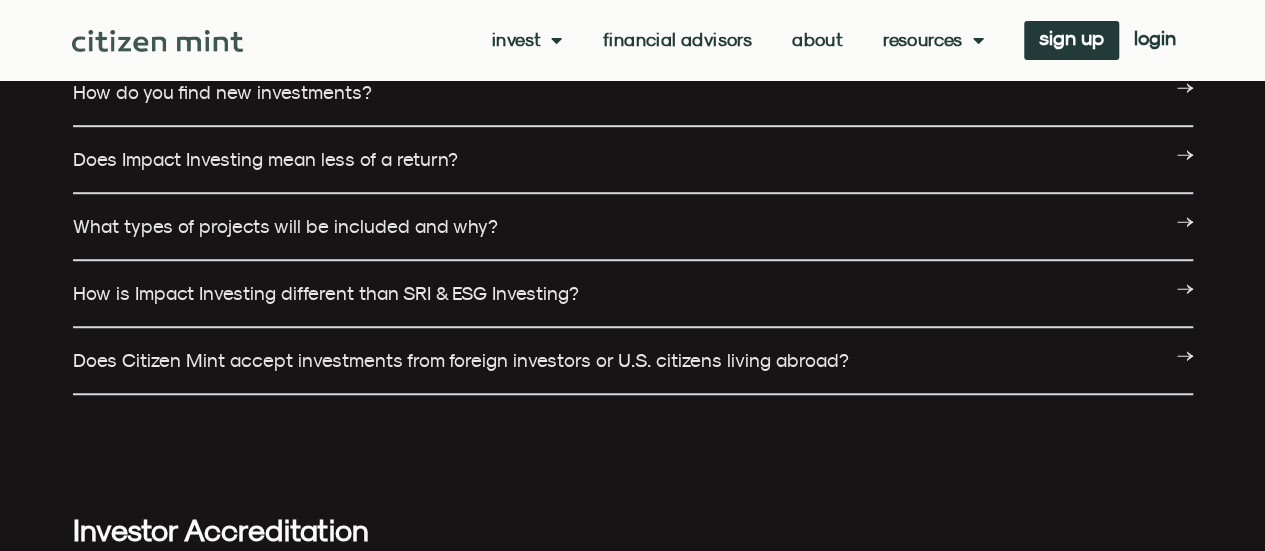 click on "How is Impact Investing different than SRI & ESG Investing?" at bounding box center [326, 293] 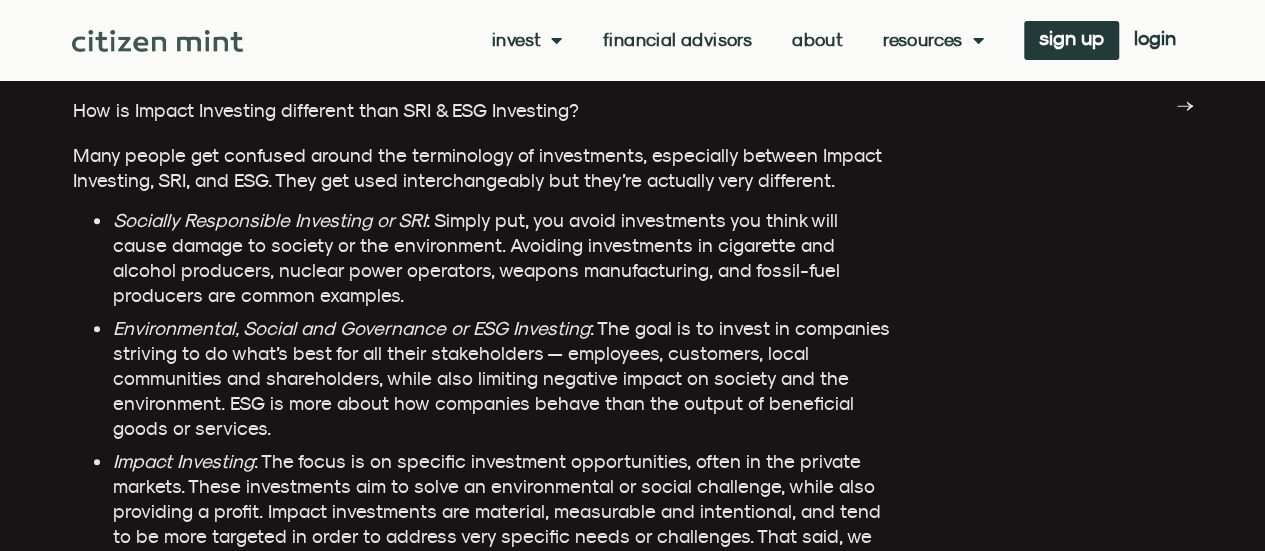 drag, startPoint x: 42, startPoint y: 252, endPoint x: 60, endPoint y: 341, distance: 90.80198 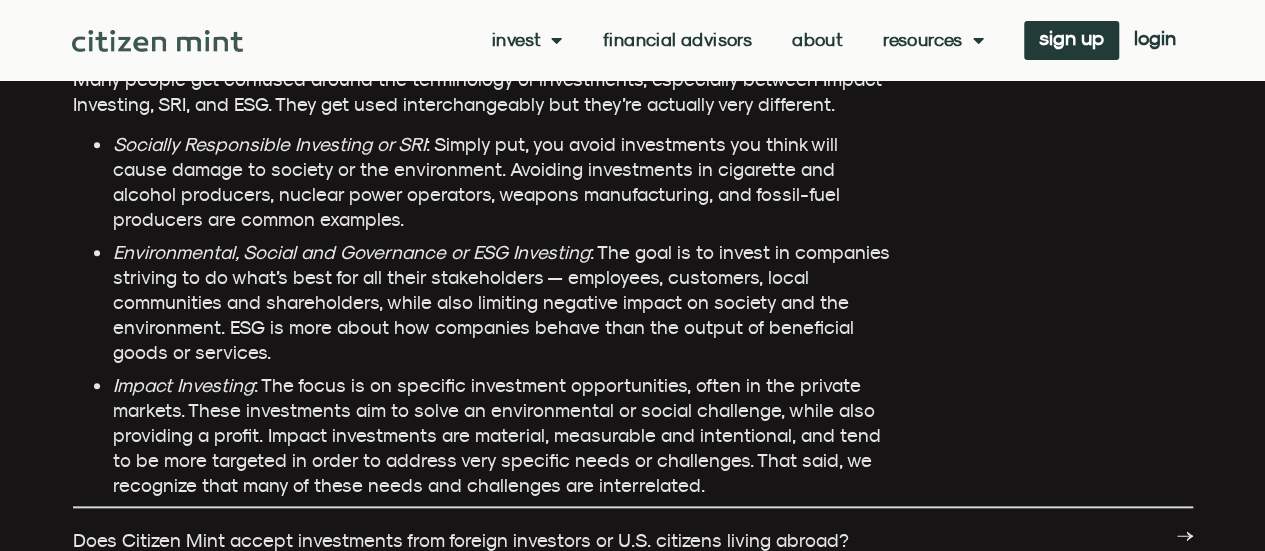 drag, startPoint x: 60, startPoint y: 317, endPoint x: 67, endPoint y: 343, distance: 26.925823 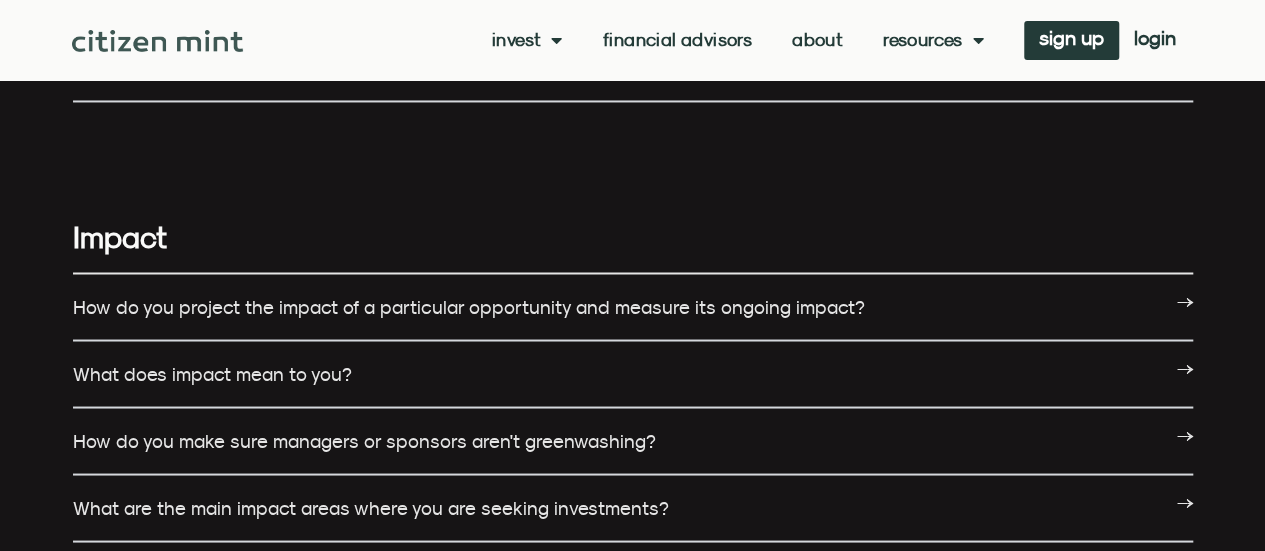 scroll, scrollTop: 1530, scrollLeft: 0, axis: vertical 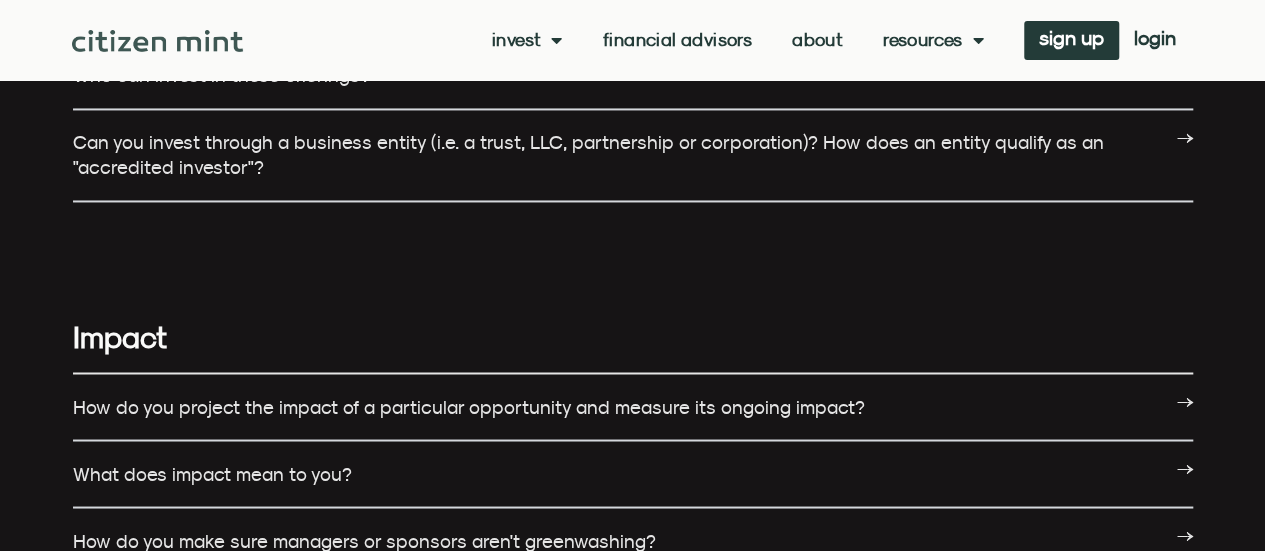 click on "Who can invest in these offerings?" at bounding box center (633, 76) 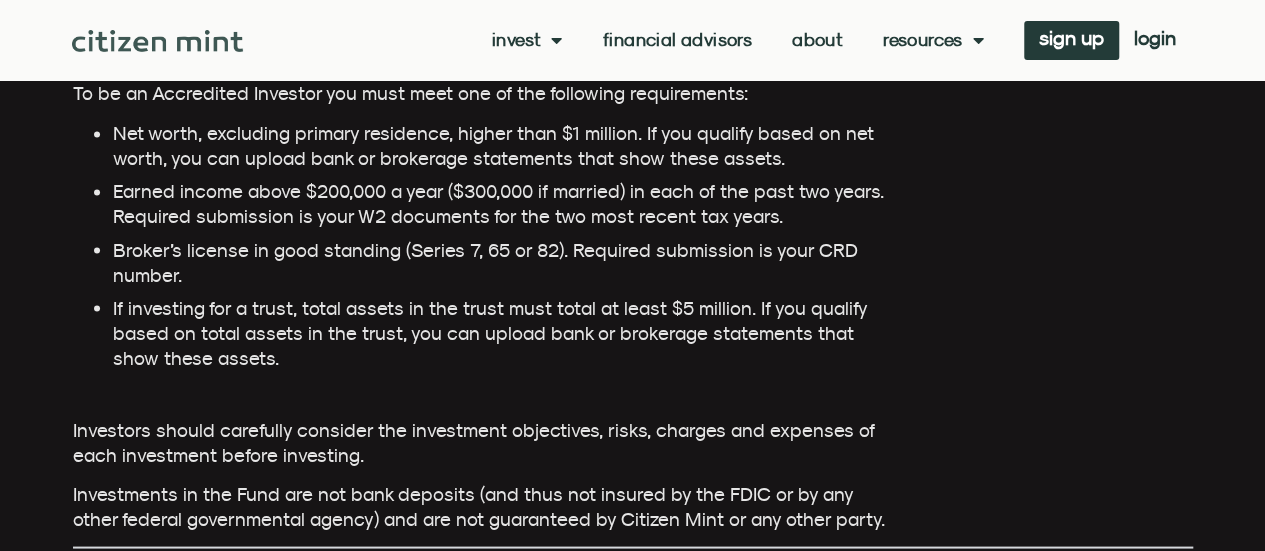 drag, startPoint x: 36, startPoint y: 205, endPoint x: 42, endPoint y: 249, distance: 44.407207 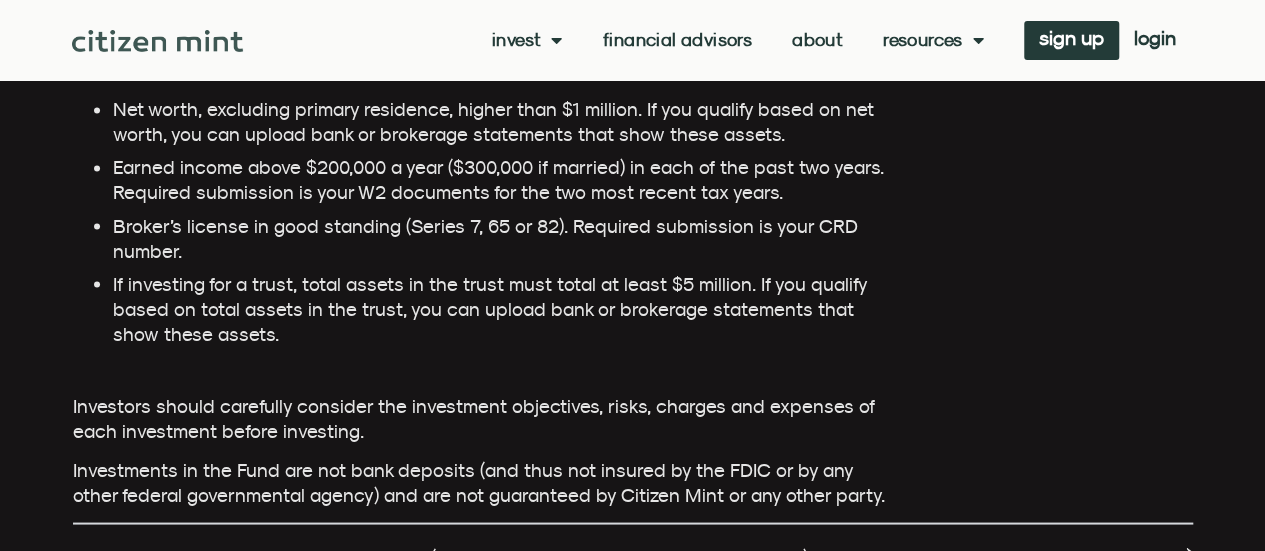 drag, startPoint x: 48, startPoint y: 244, endPoint x: 48, endPoint y: 265, distance: 21 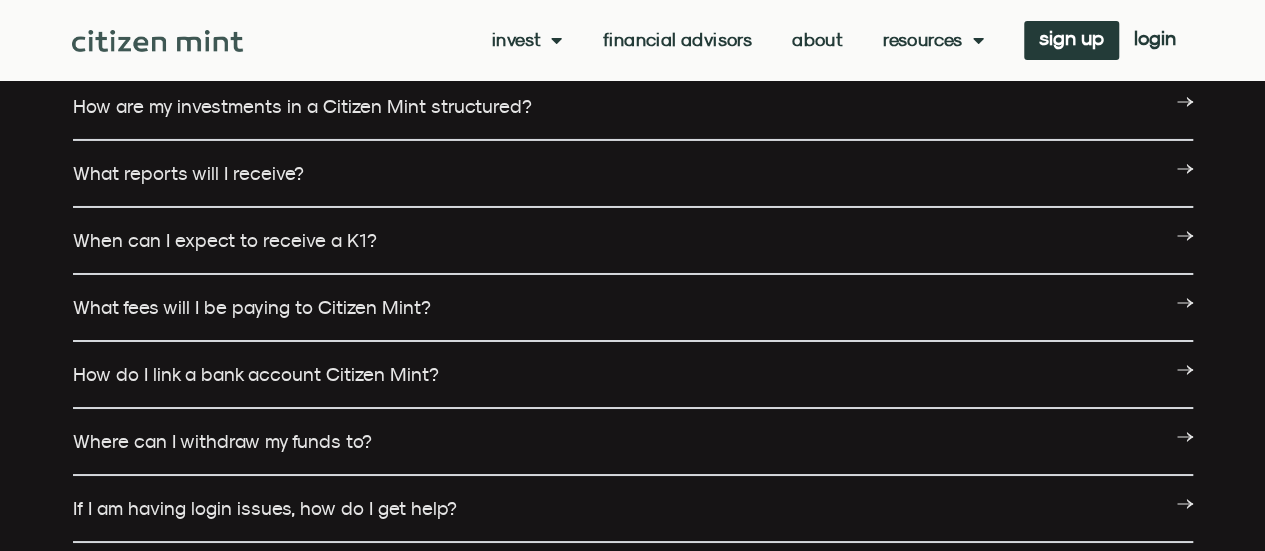 scroll, scrollTop: 3273, scrollLeft: 0, axis: vertical 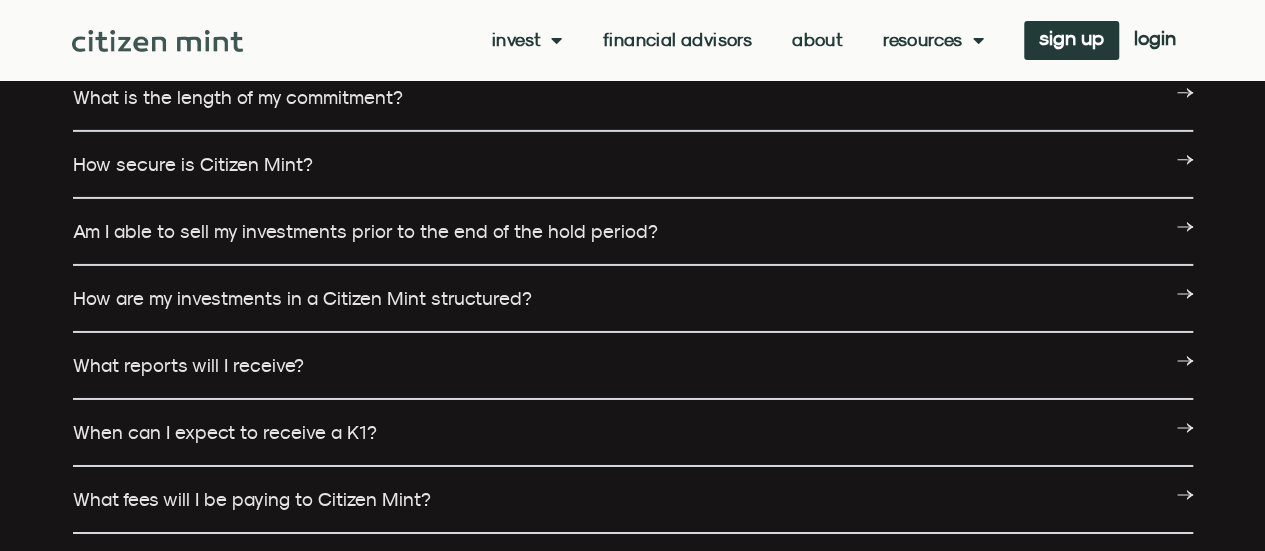 click on "Am I able to sell my investments prior to the end of the hold period?" at bounding box center (365, 231) 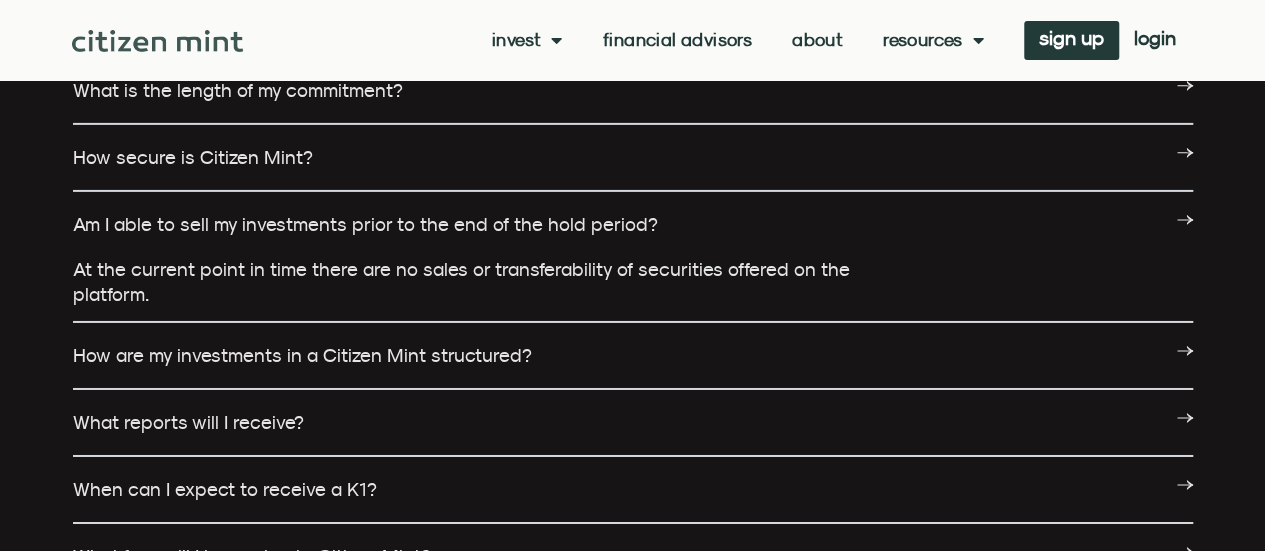 drag, startPoint x: 10, startPoint y: 222, endPoint x: 18, endPoint y: 254, distance: 32.984844 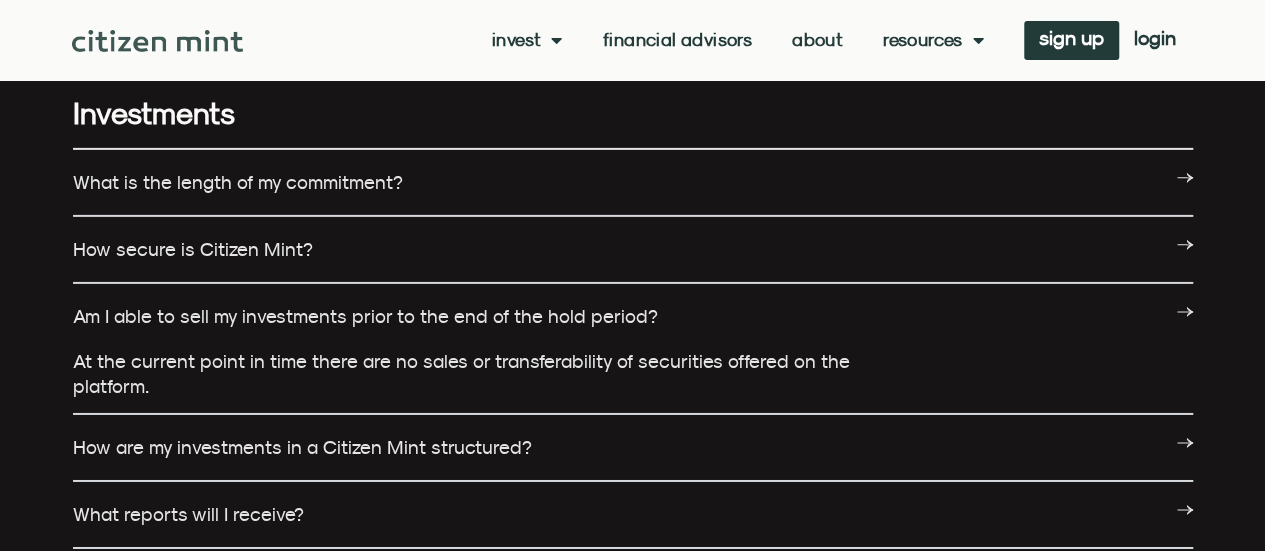 scroll, scrollTop: 3173, scrollLeft: 0, axis: vertical 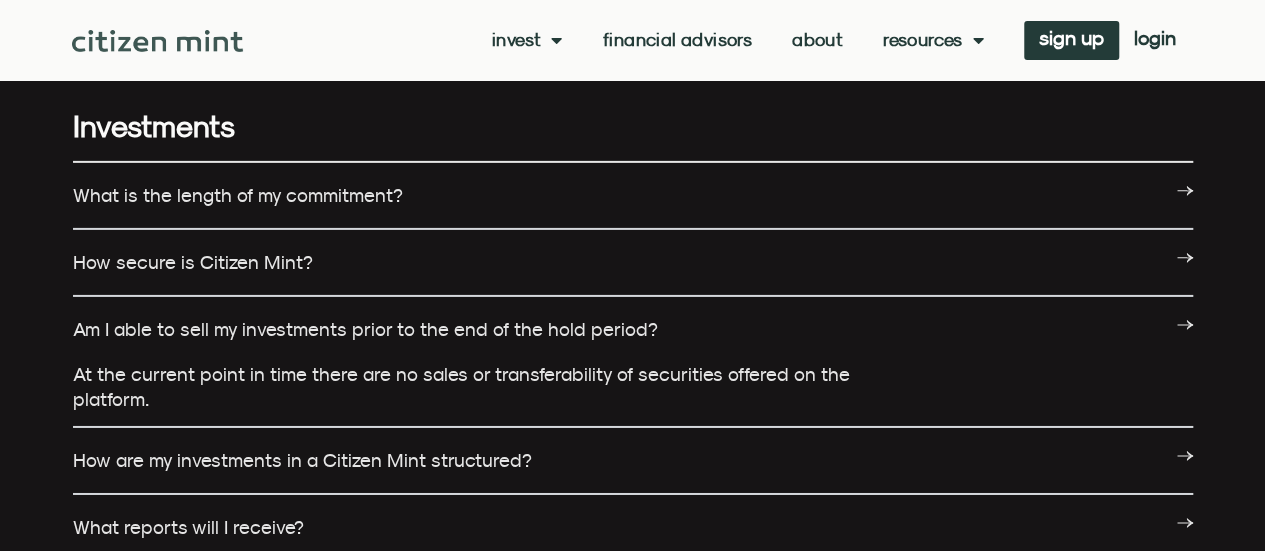 drag, startPoint x: 24, startPoint y: 273, endPoint x: 38, endPoint y: 209, distance: 65.51336 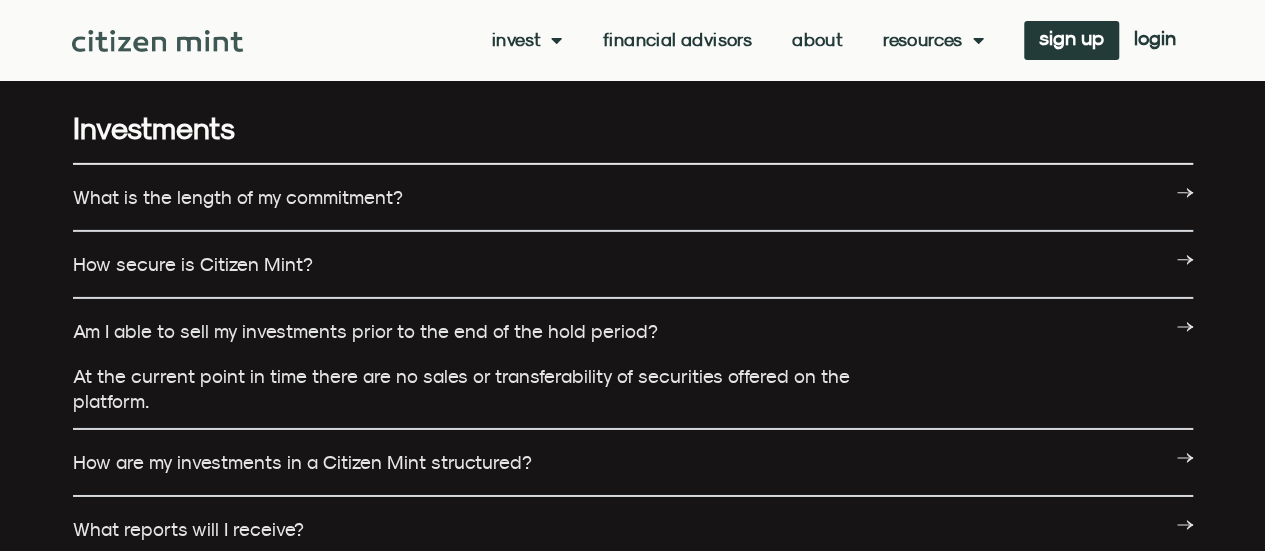 click on "What is the length of my commitment?" at bounding box center [238, 197] 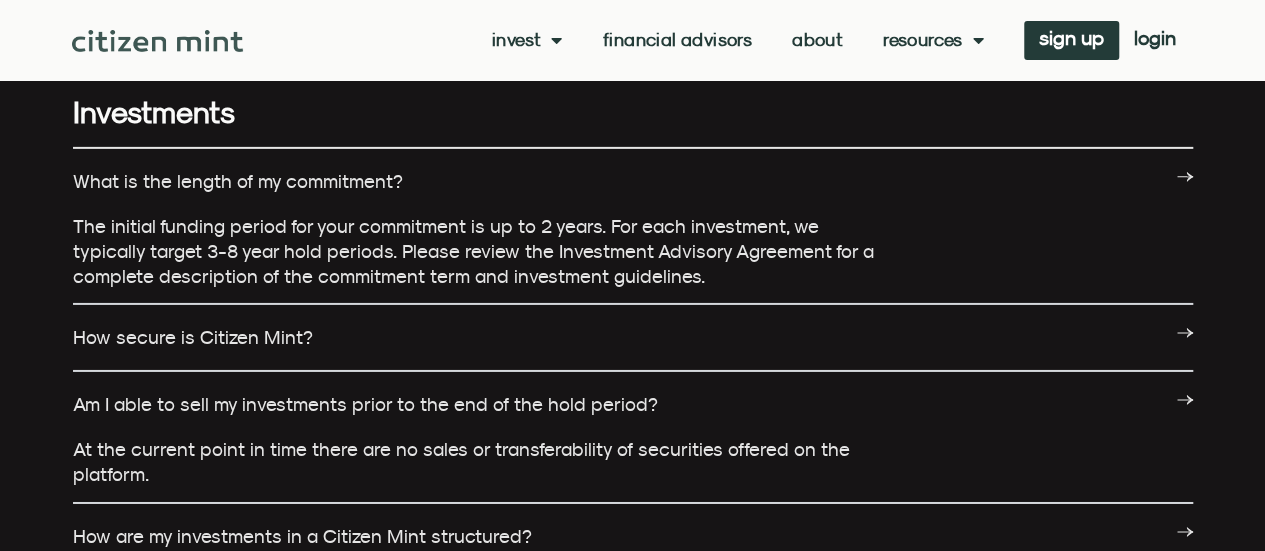 drag, startPoint x: 24, startPoint y: 208, endPoint x: 27, endPoint y: 249, distance: 41.109608 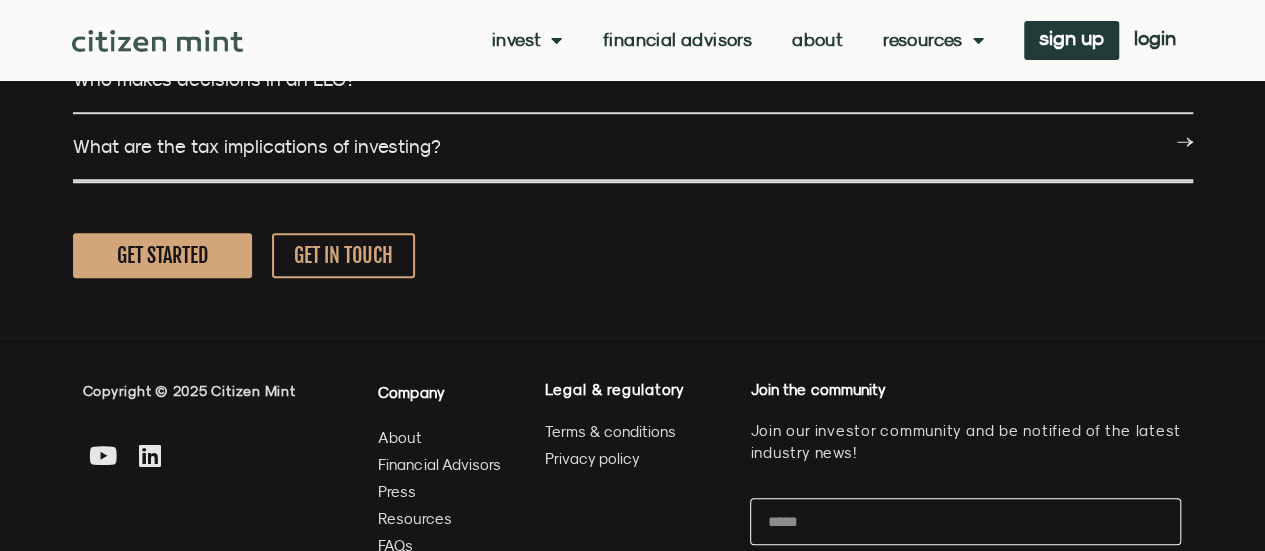 scroll, scrollTop: 4494, scrollLeft: 0, axis: vertical 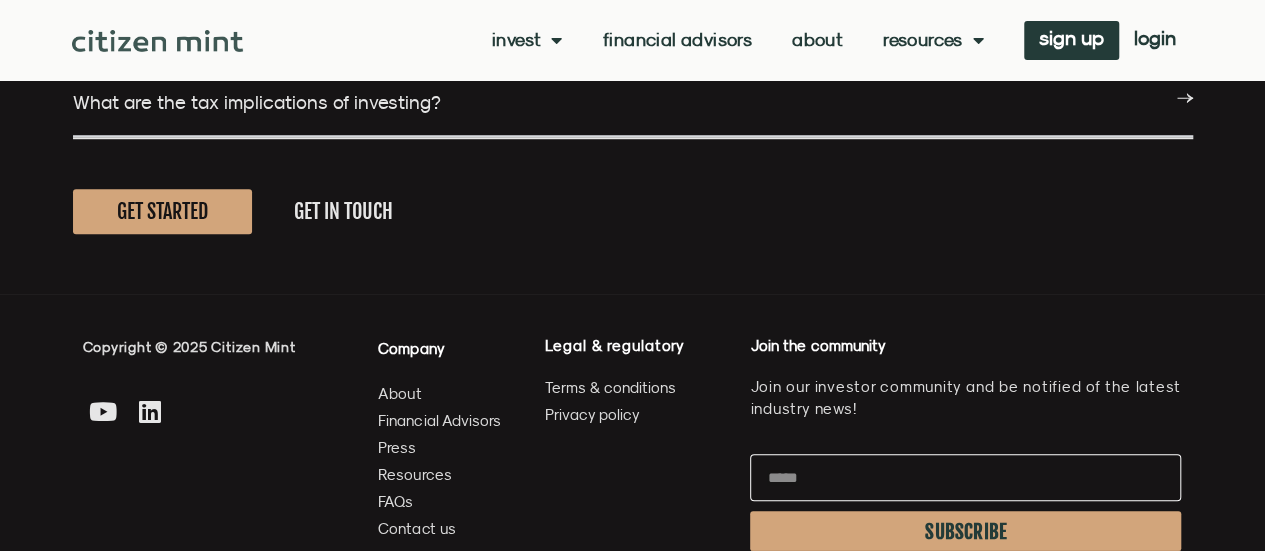 click on "GET IN TOUCH" at bounding box center [343, 211] 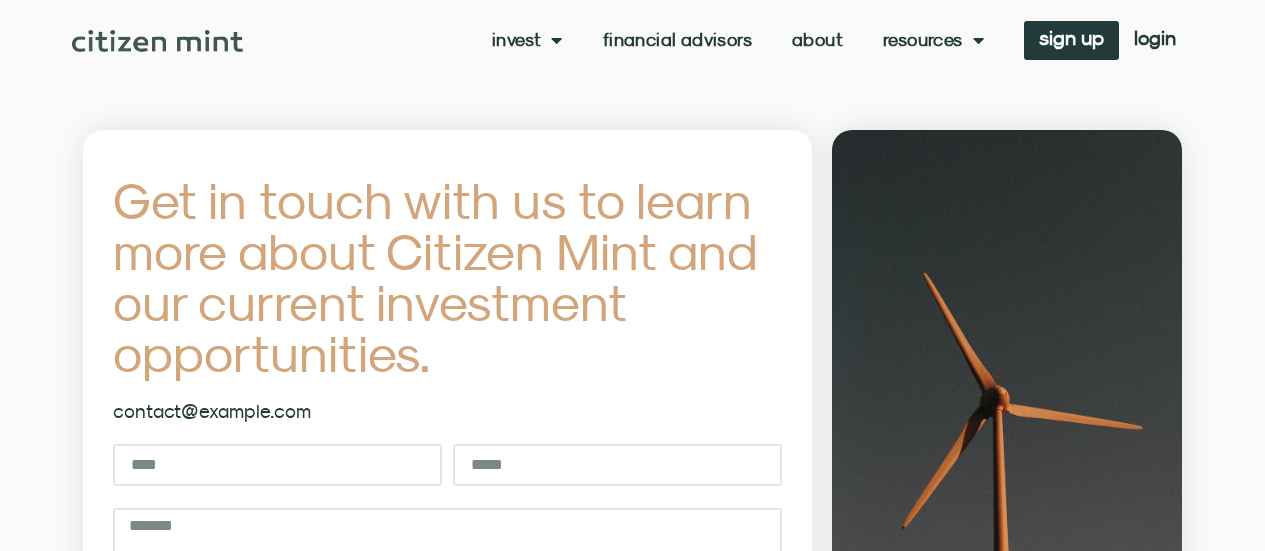 scroll, scrollTop: 0, scrollLeft: 0, axis: both 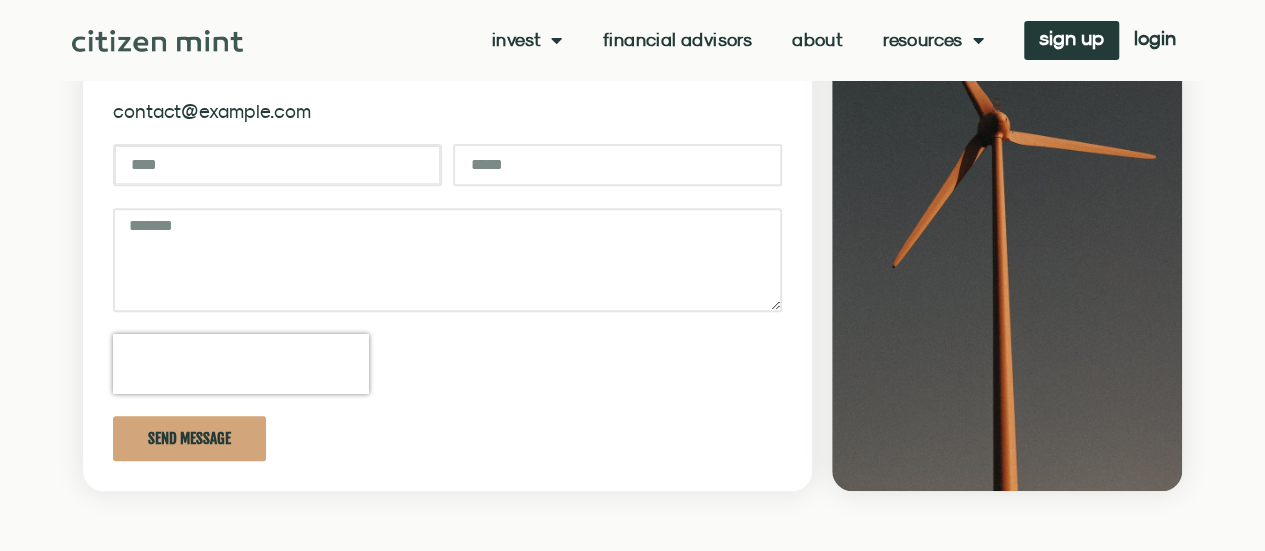 click on "Name" at bounding box center [277, 165] 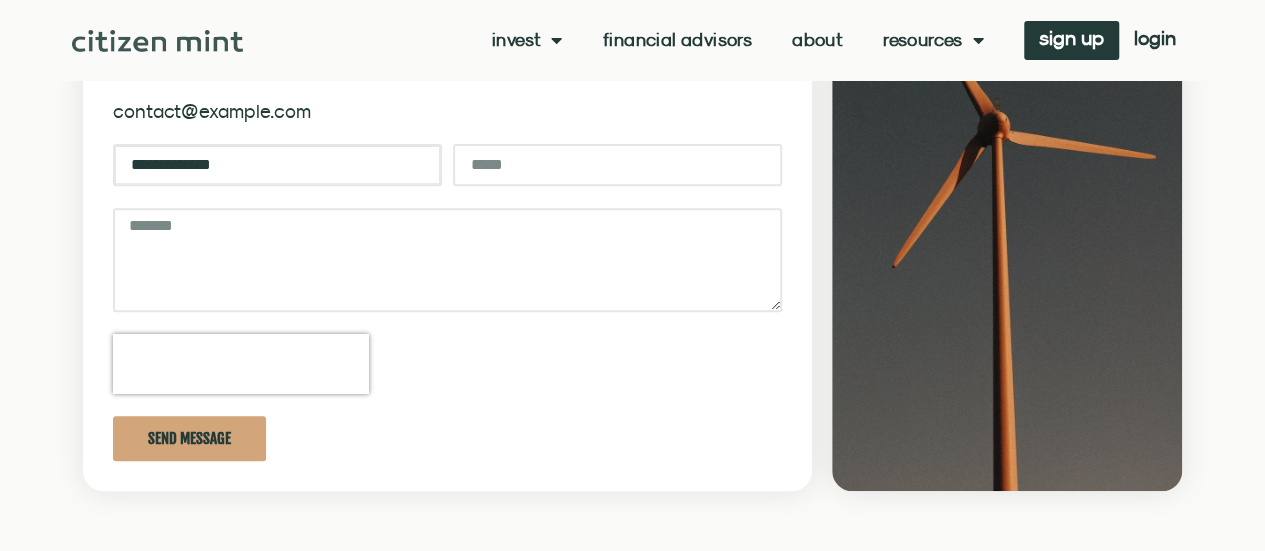 type on "**********" 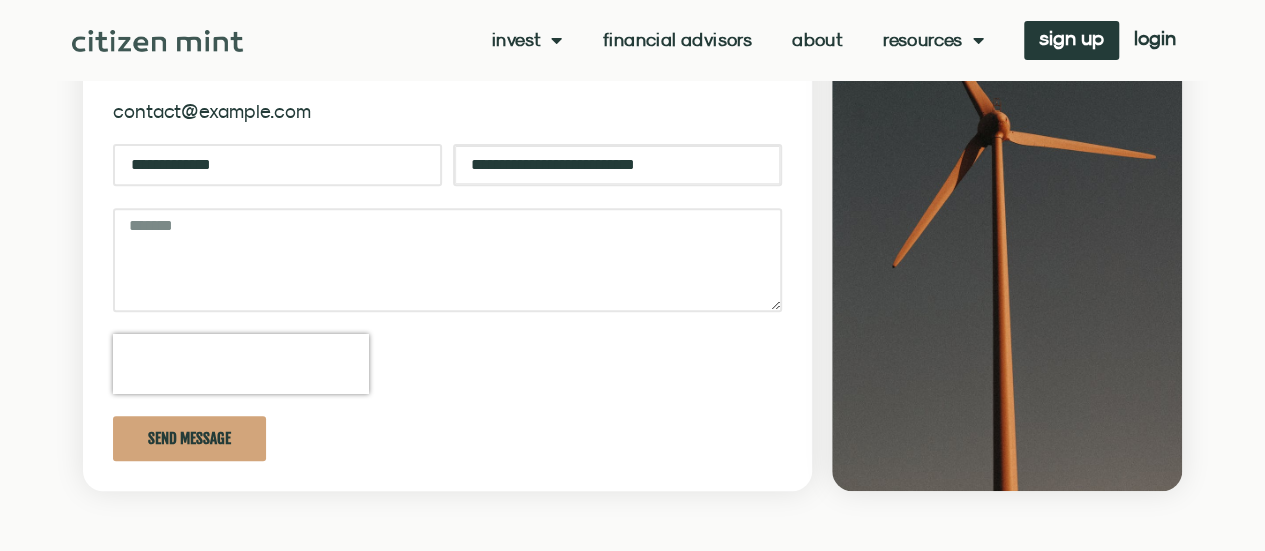 type on "**********" 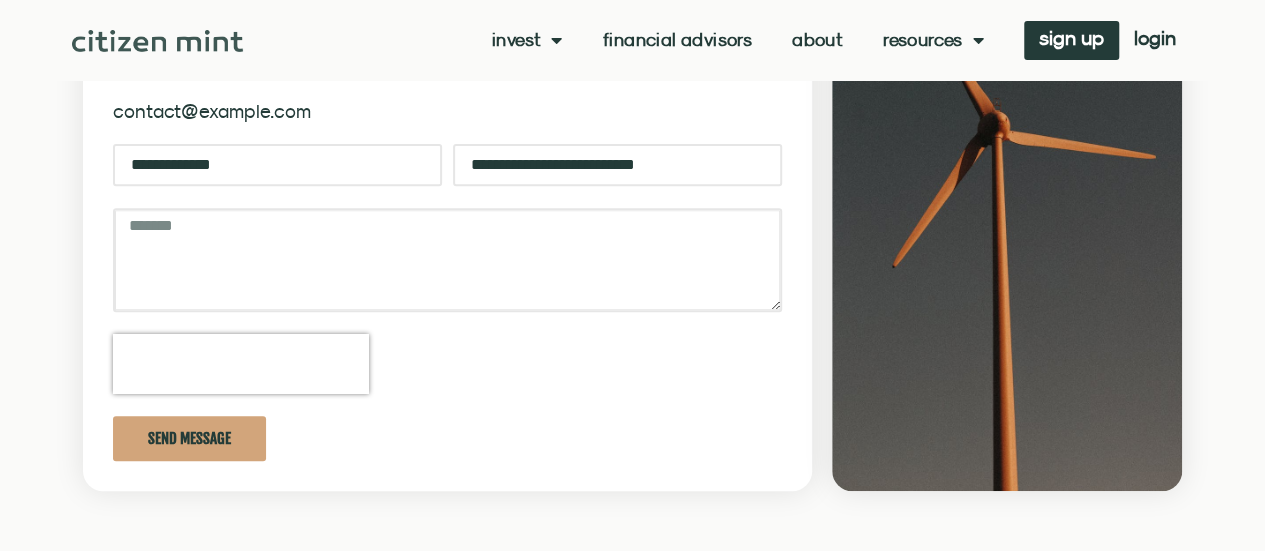 click on "Message" at bounding box center (448, 260) 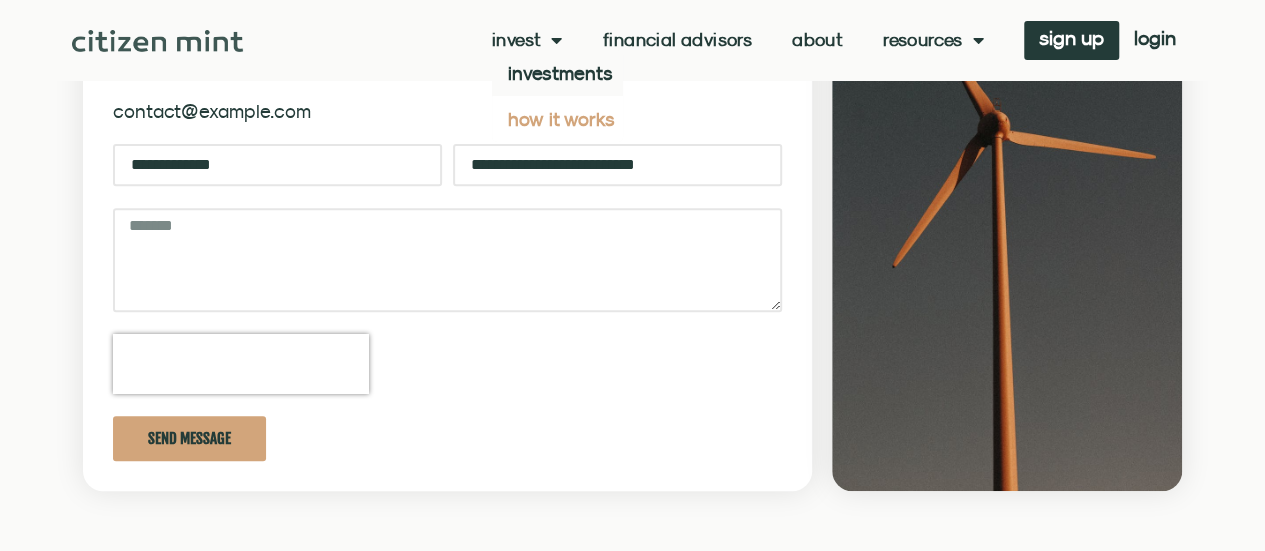 click on "how it works" 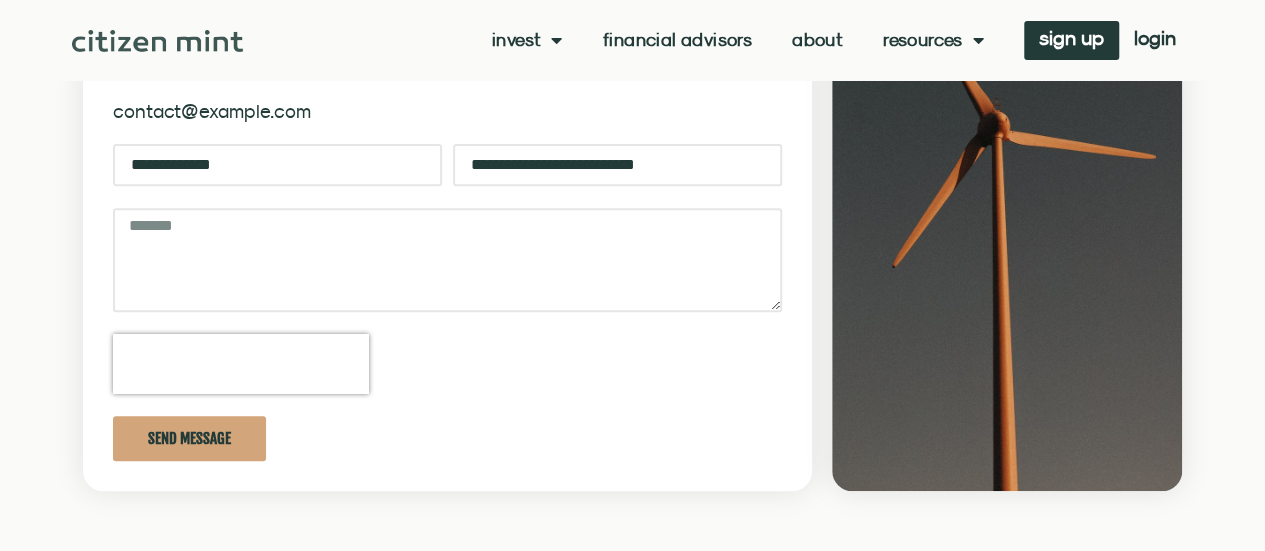 click on "Financial Advisors" 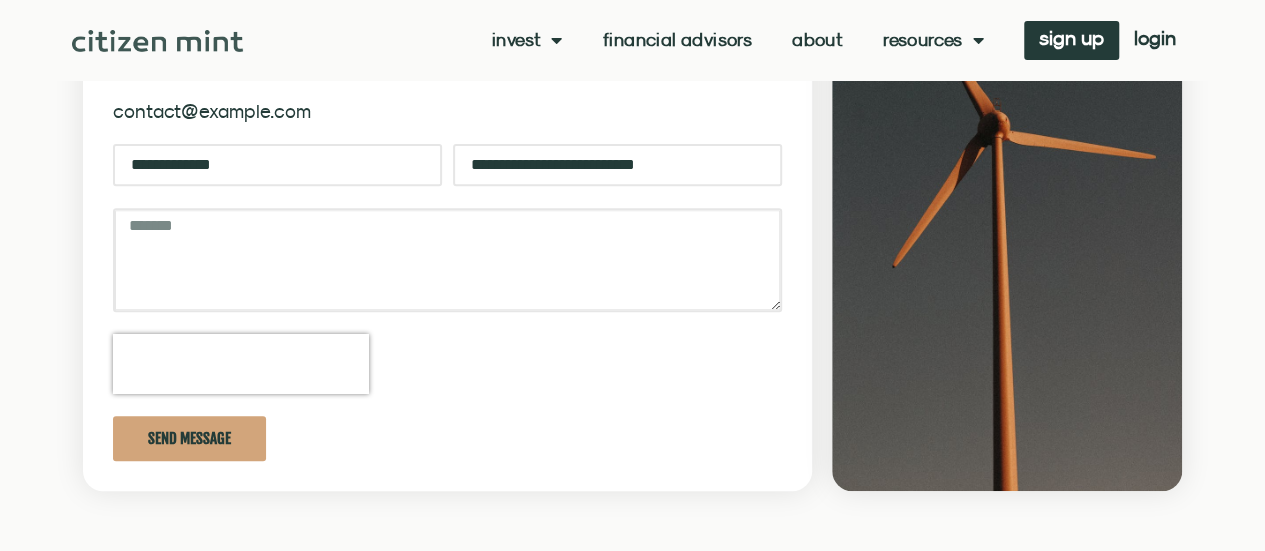 click on "Message" at bounding box center [448, 260] 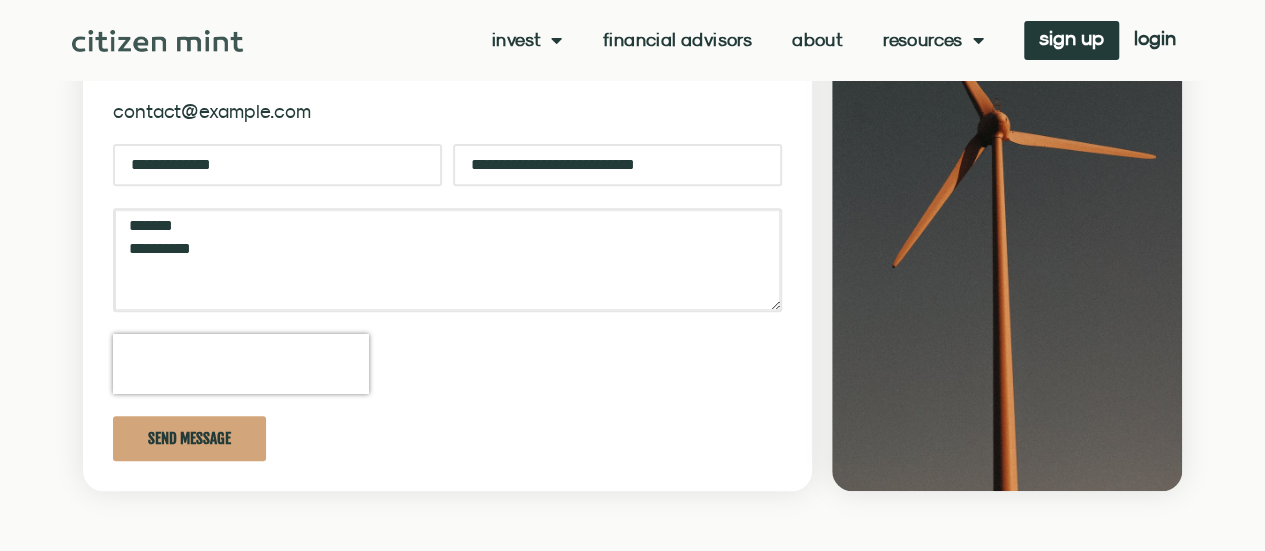 click on "**********" at bounding box center (448, 260) 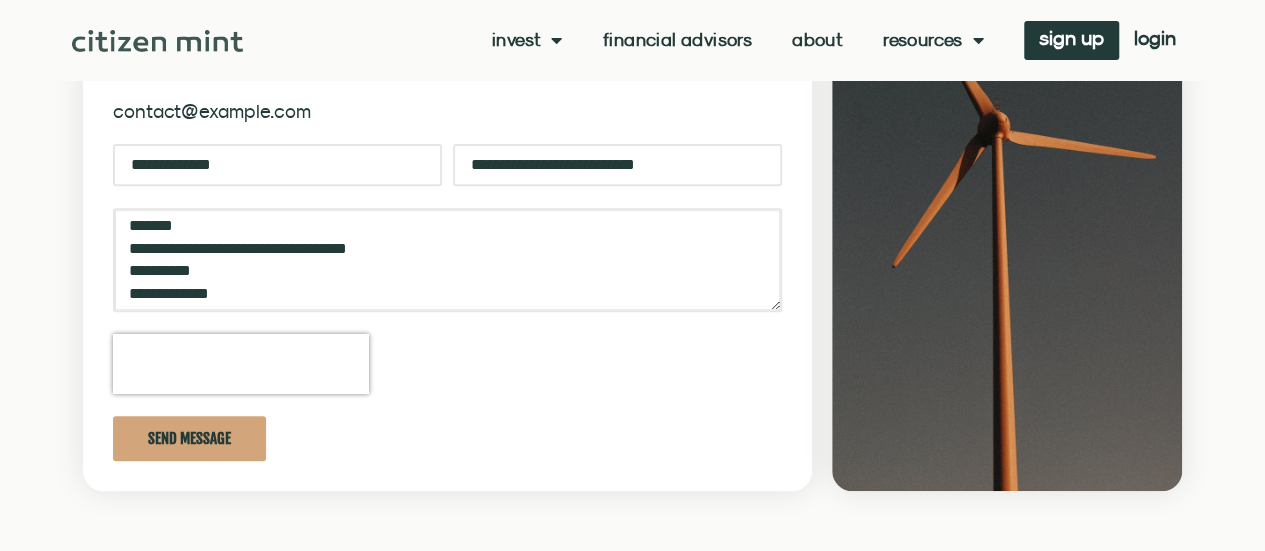 click on "**********" at bounding box center (448, 260) 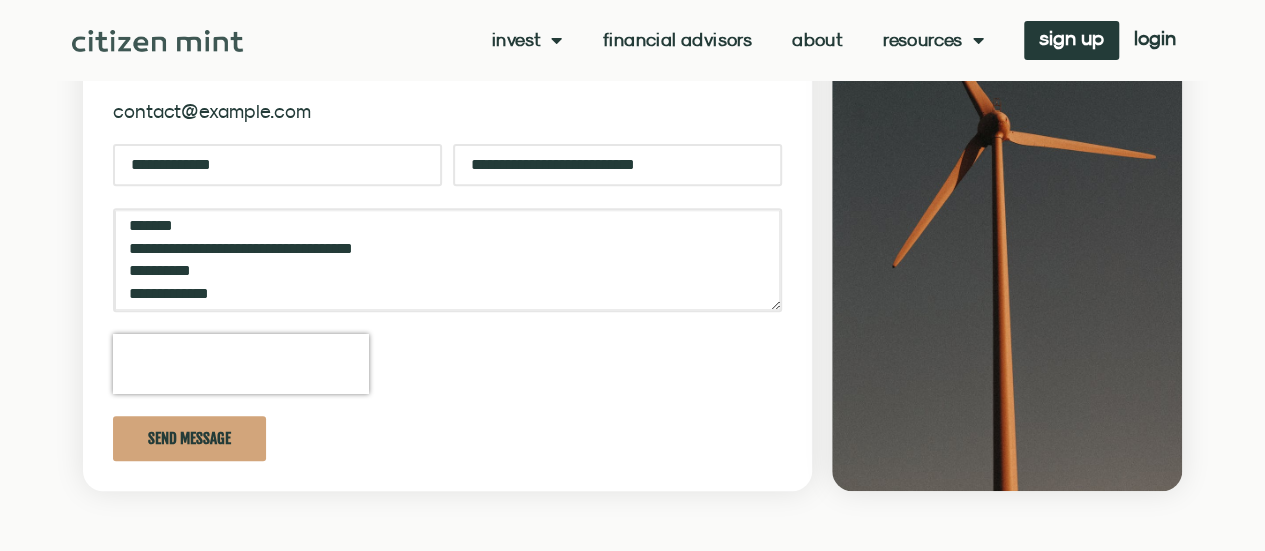 click on "**********" at bounding box center (448, 260) 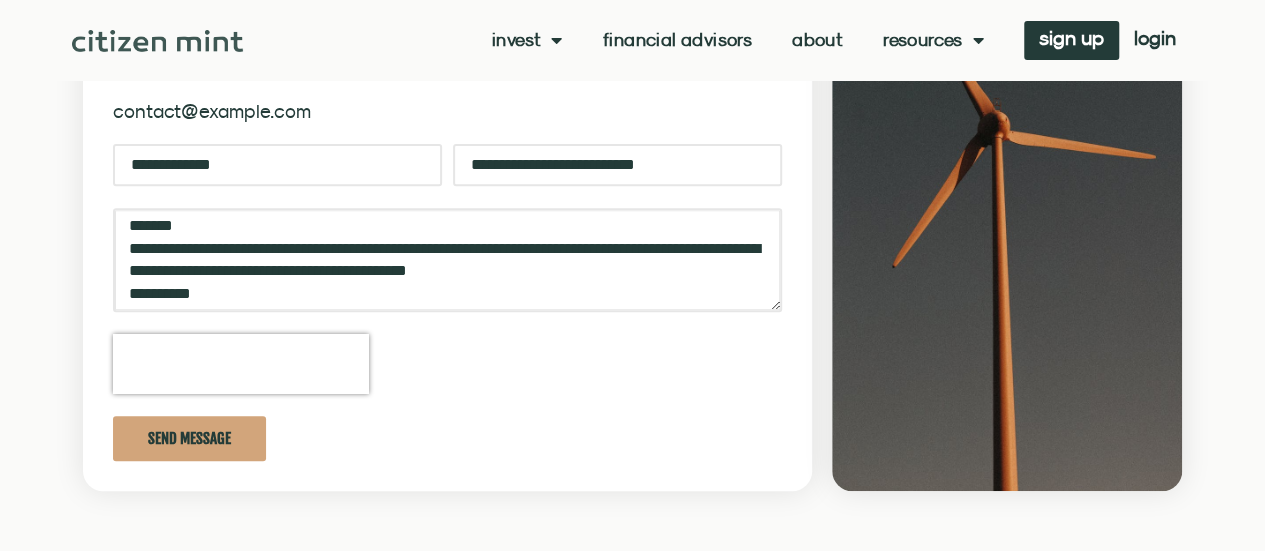 click on "**********" at bounding box center [448, 260] 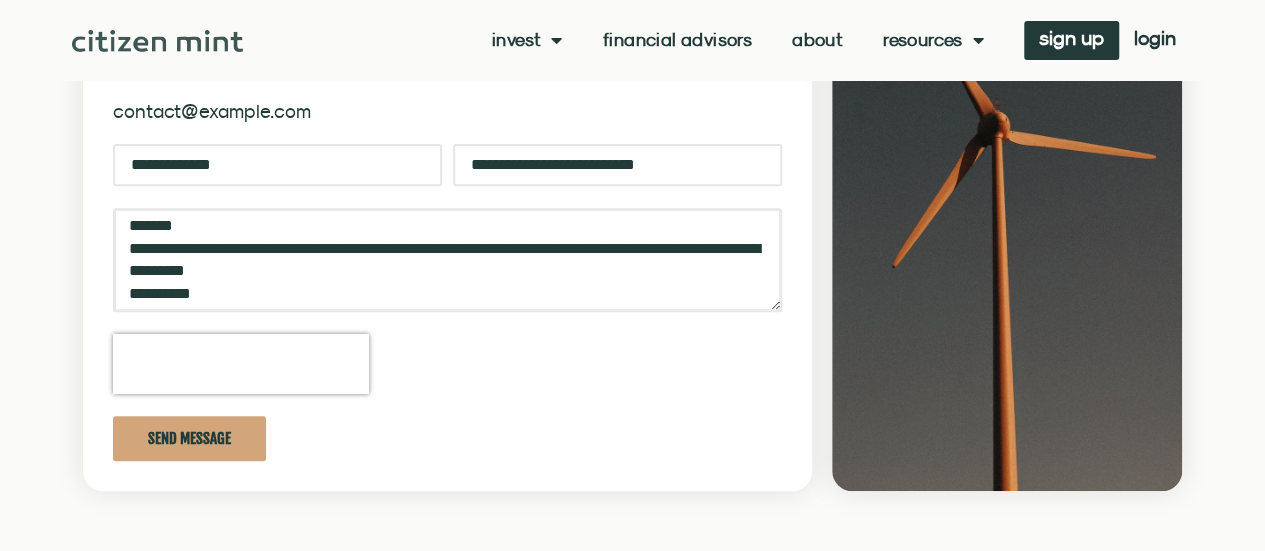click on "**********" at bounding box center [448, 260] 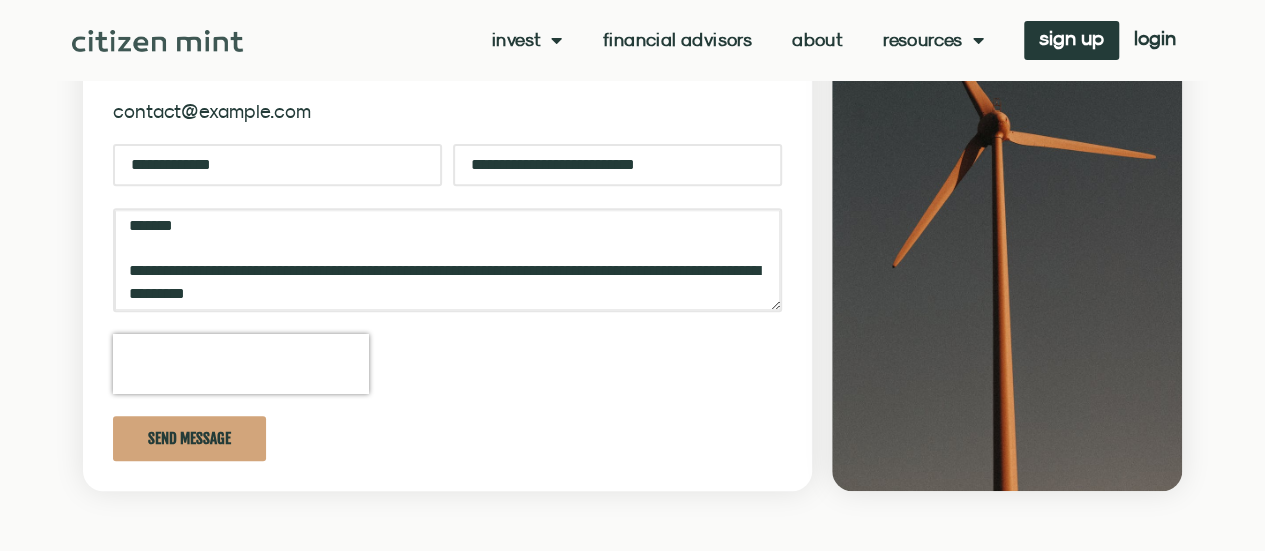 paste on "**********" 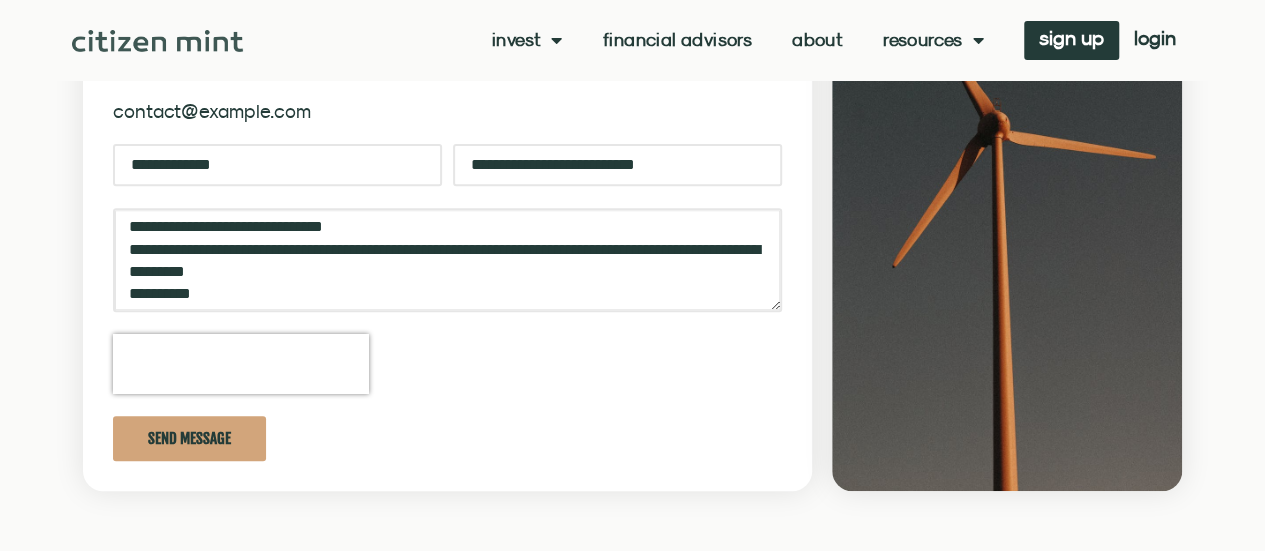 scroll, scrollTop: 67, scrollLeft: 0, axis: vertical 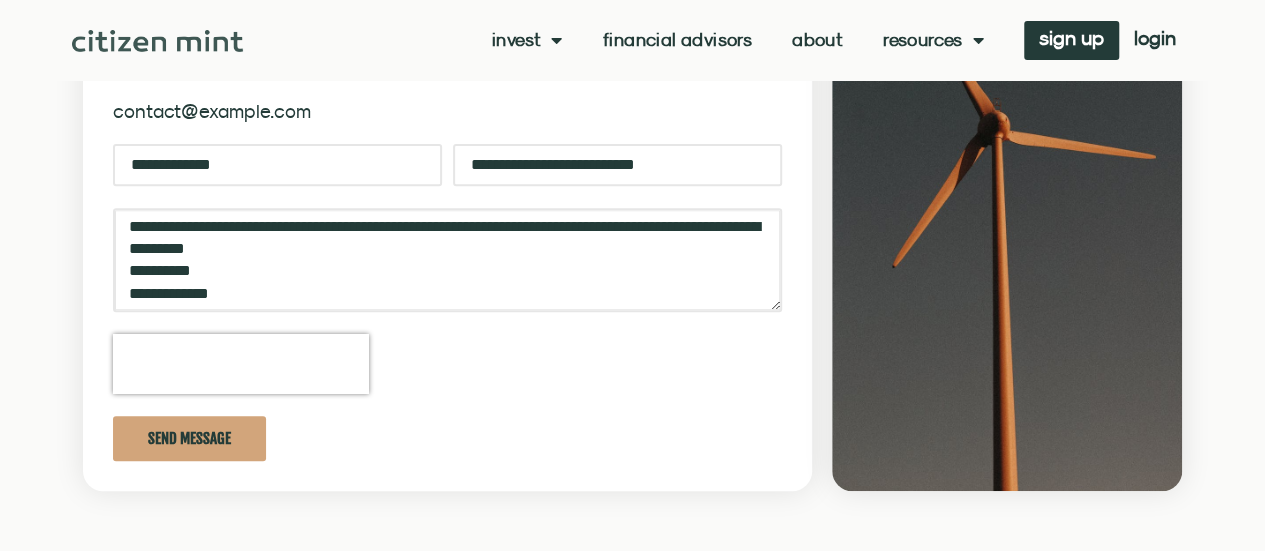 click on "**********" at bounding box center (448, 260) 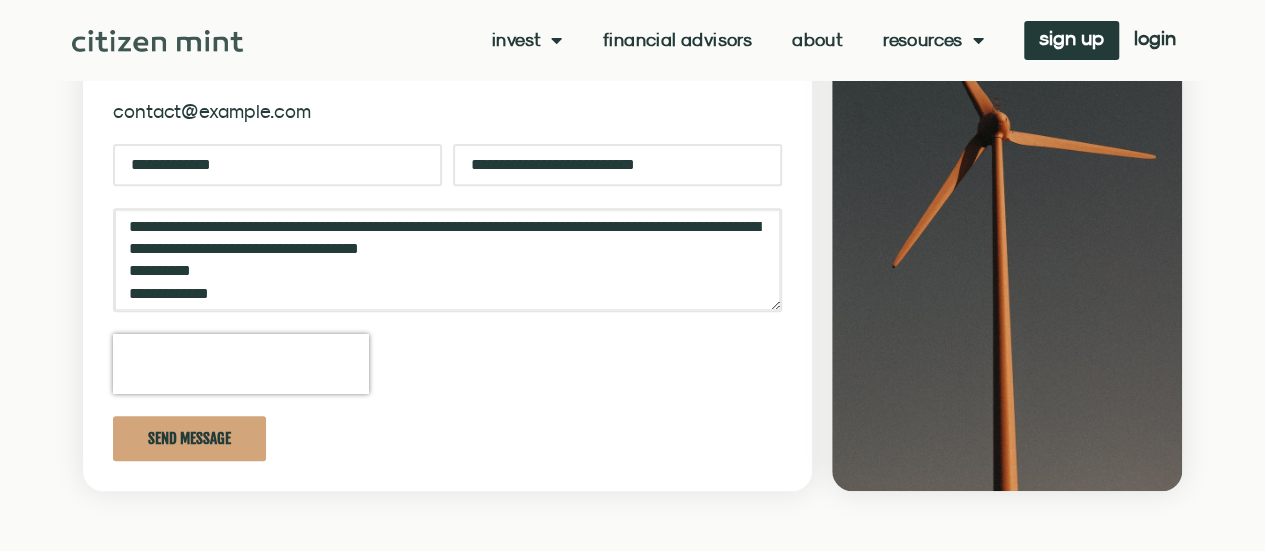 drag, startPoint x: 538, startPoint y: 256, endPoint x: 413, endPoint y: 245, distance: 125.48307 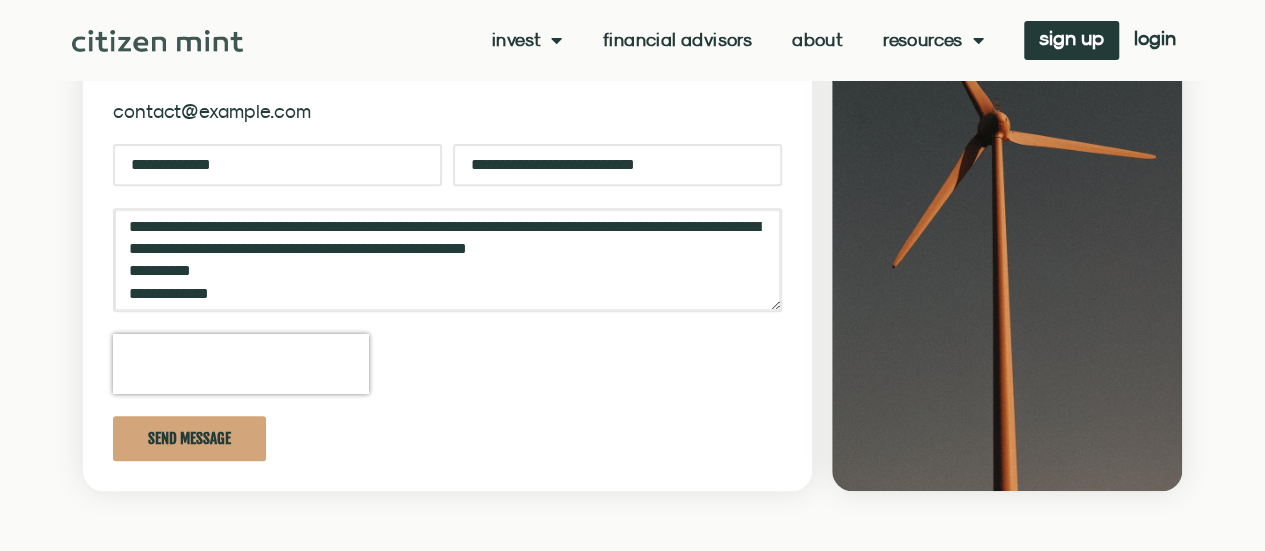 scroll, scrollTop: 0, scrollLeft: 0, axis: both 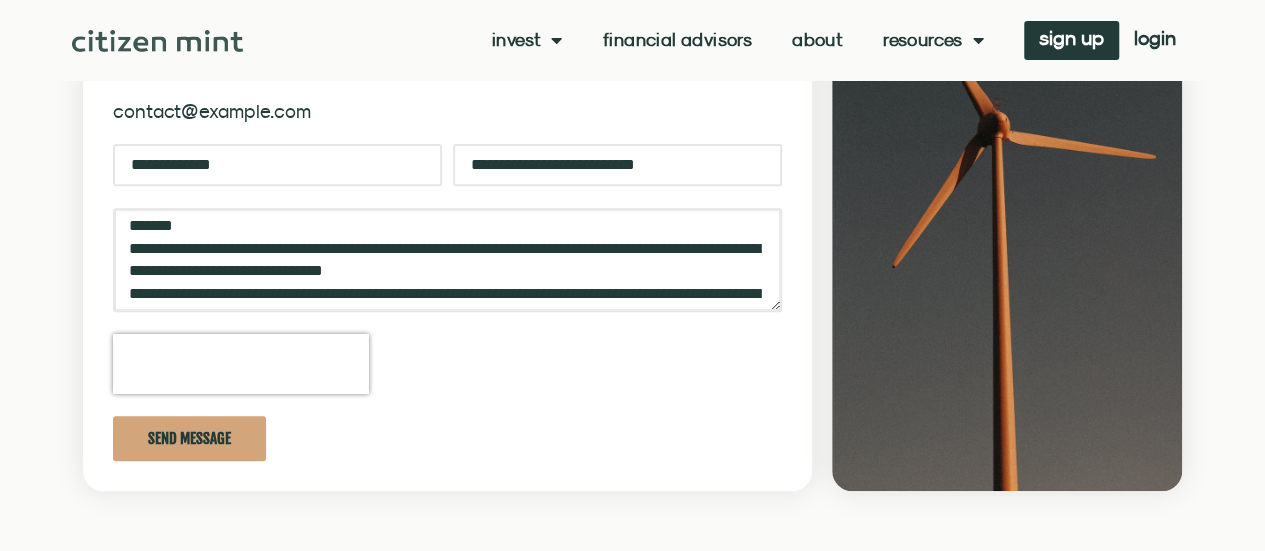 click on "**********" at bounding box center (448, 260) 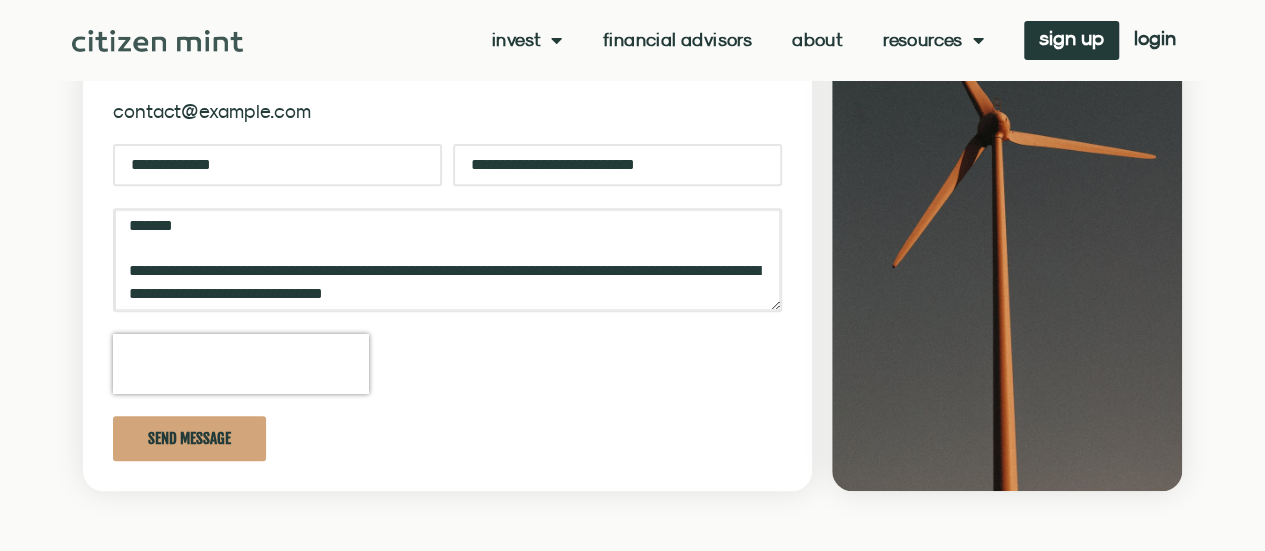 click on "**********" at bounding box center (448, 260) 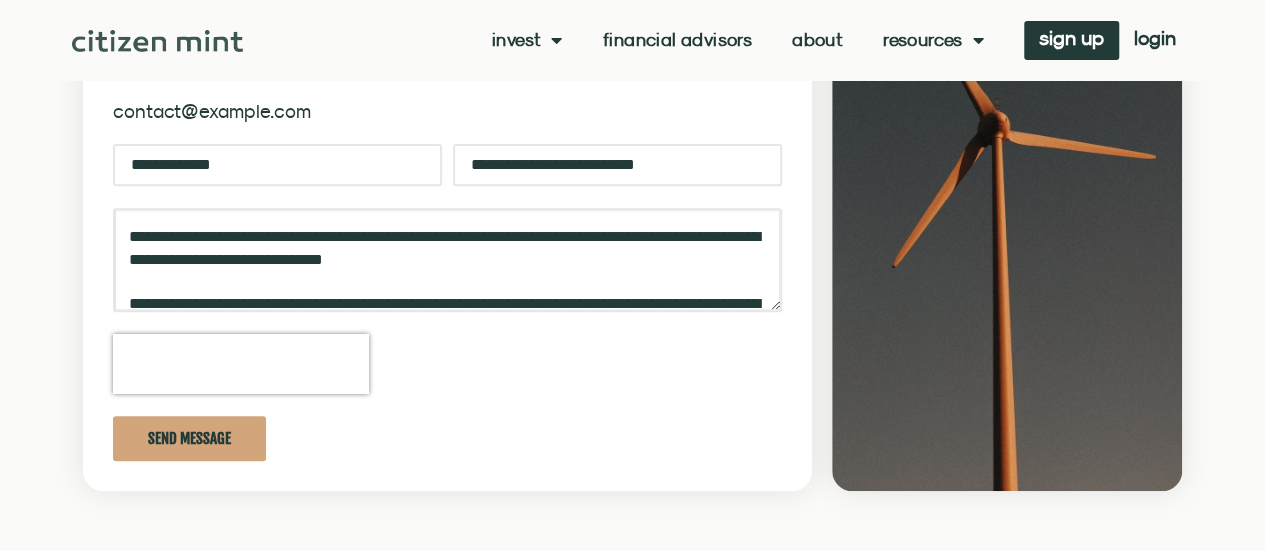 drag, startPoint x: 566, startPoint y: 253, endPoint x: 571, endPoint y: 283, distance: 30.413813 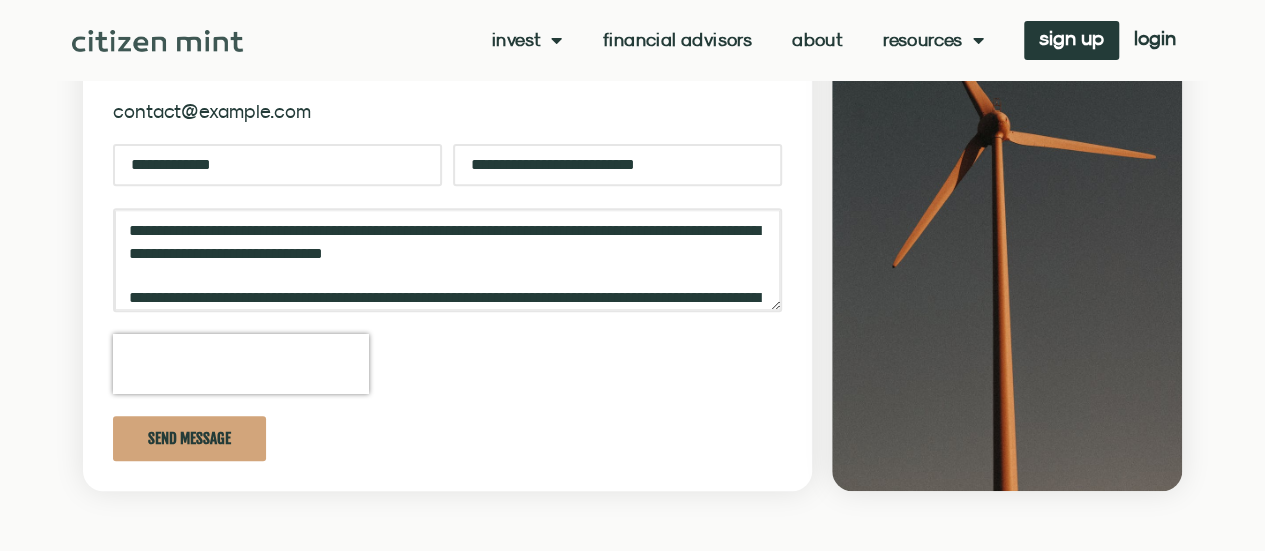 click on "**********" at bounding box center (448, 260) 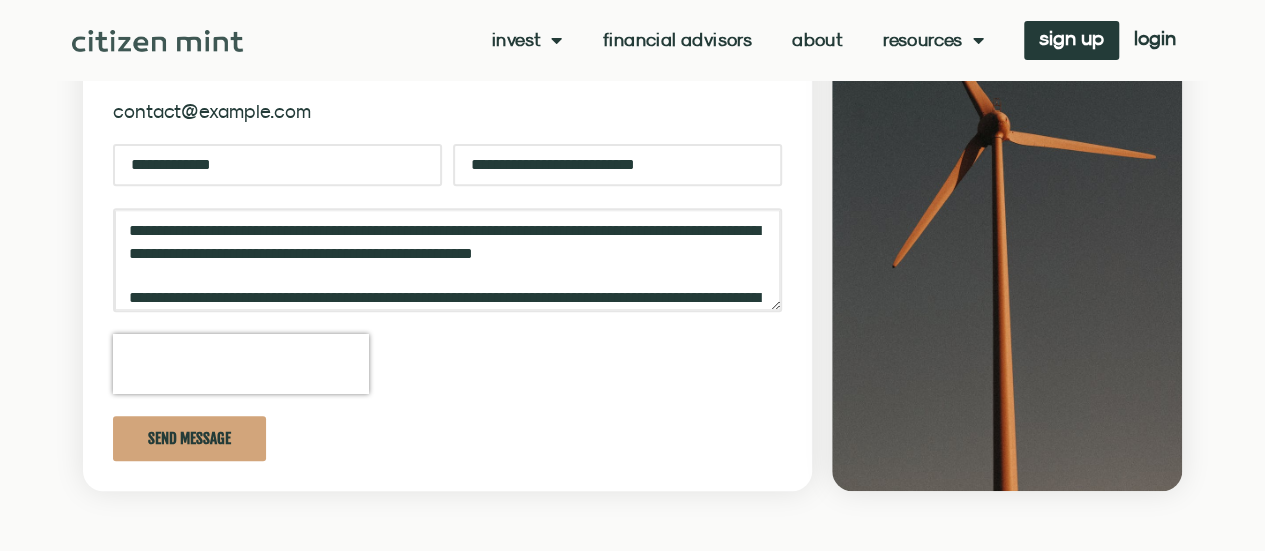 click on "**********" at bounding box center (448, 260) 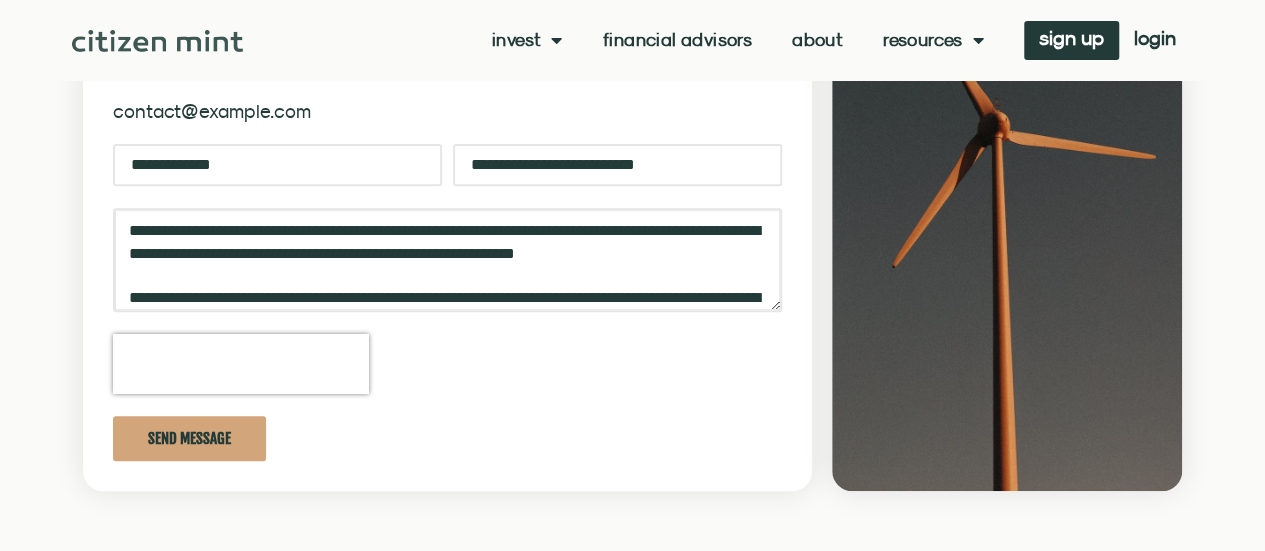 drag, startPoint x: 294, startPoint y: 255, endPoint x: 234, endPoint y: 259, distance: 60.133186 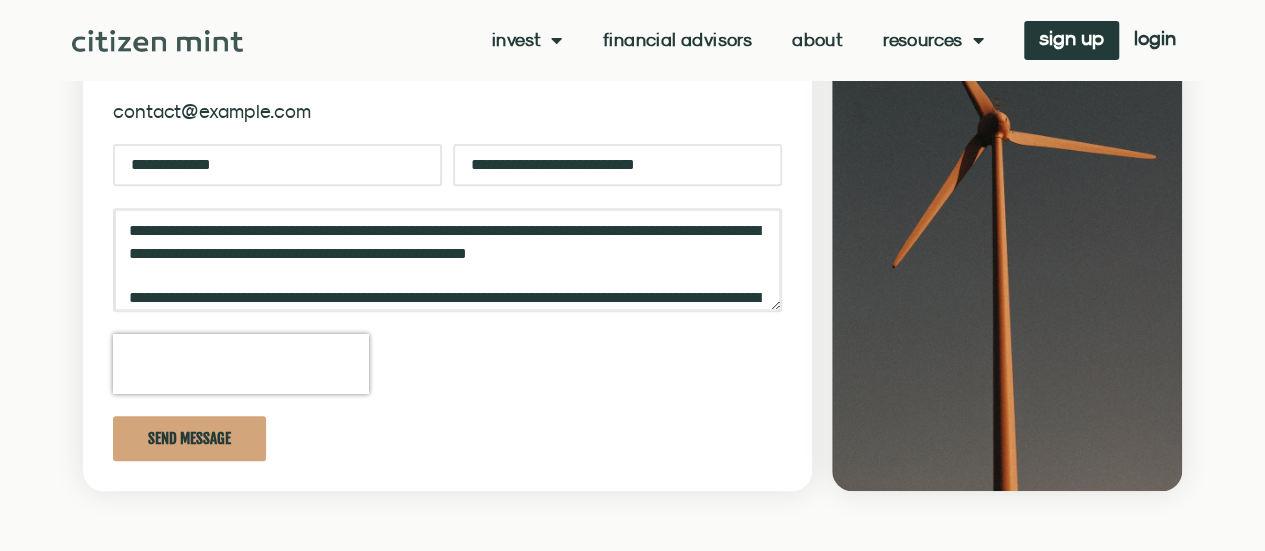 click on "**********" at bounding box center (448, 260) 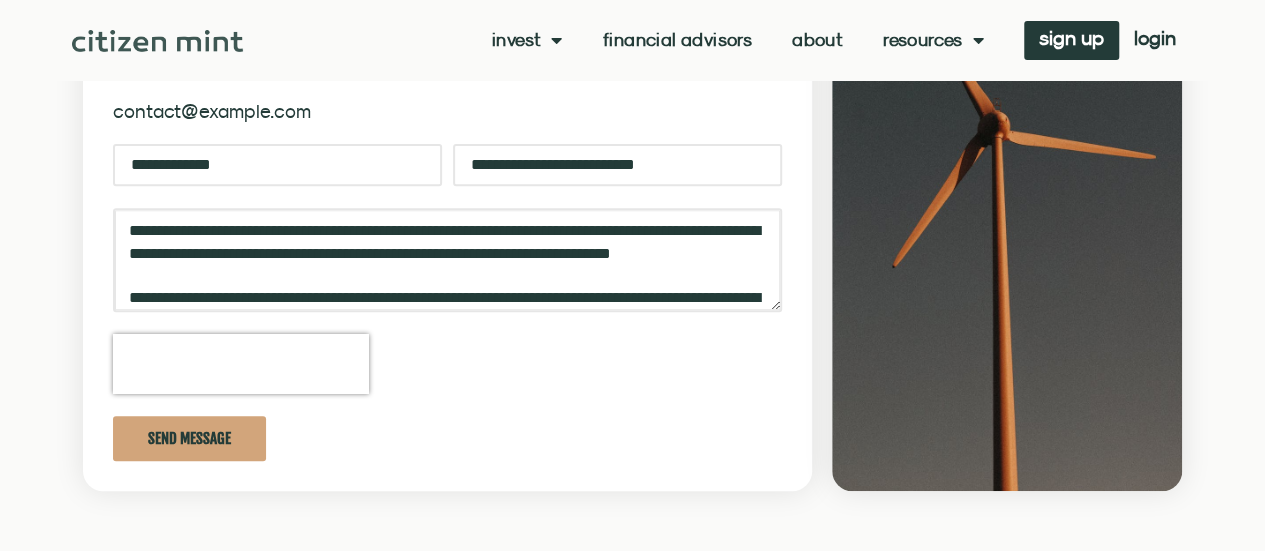 scroll, scrollTop: 134, scrollLeft: 0, axis: vertical 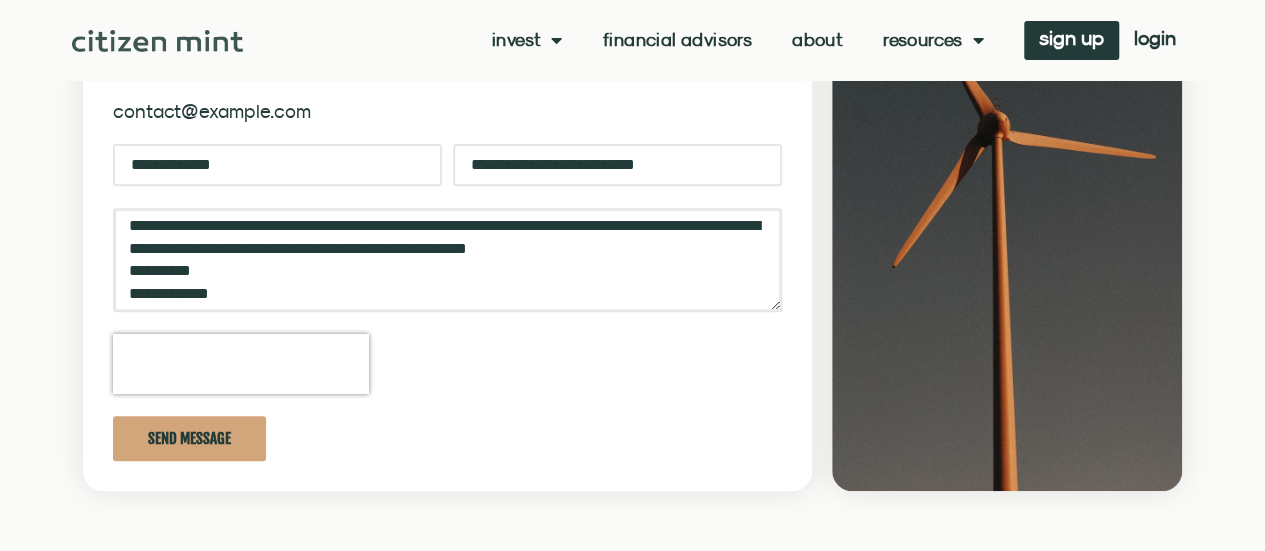 click on "**********" at bounding box center [448, 260] 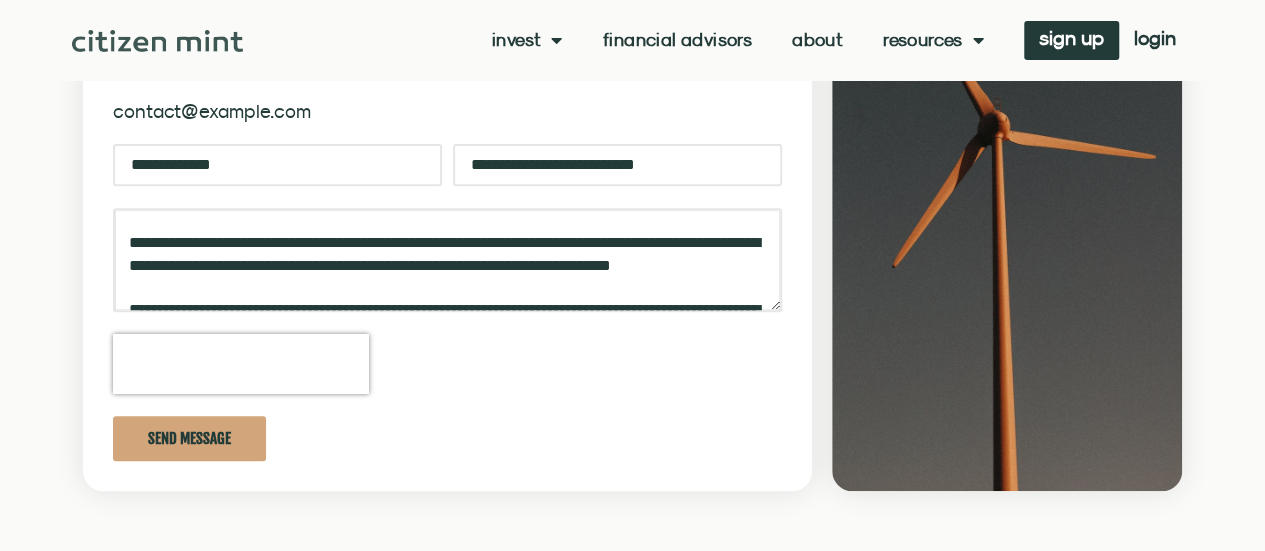 scroll, scrollTop: 0, scrollLeft: 0, axis: both 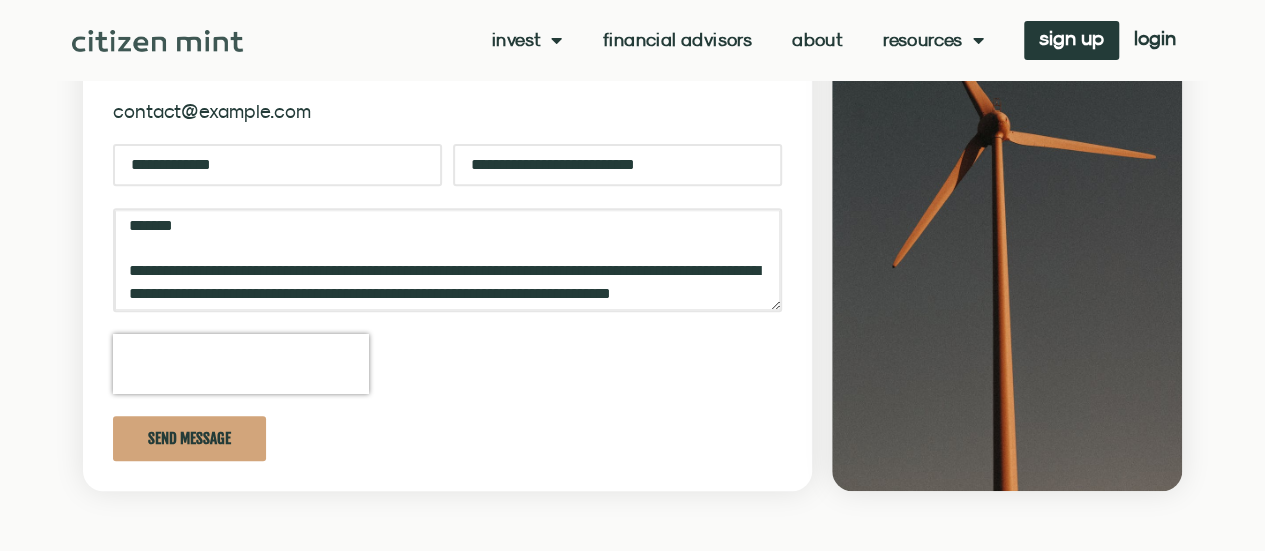 drag, startPoint x: 687, startPoint y: 291, endPoint x: 746, endPoint y: 291, distance: 59 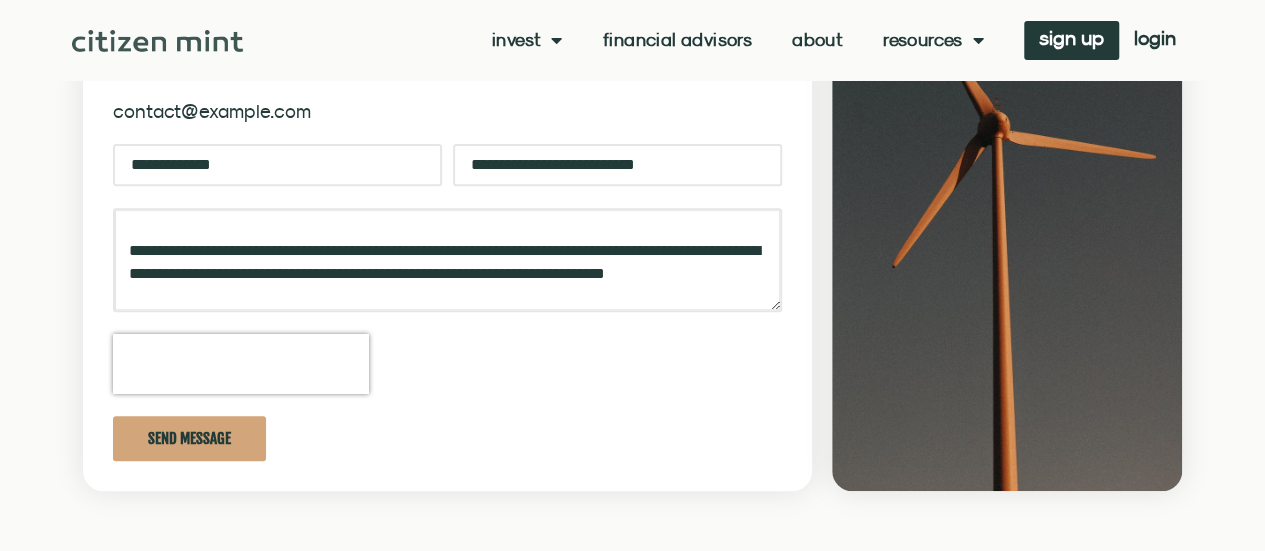 scroll, scrollTop: 30, scrollLeft: 0, axis: vertical 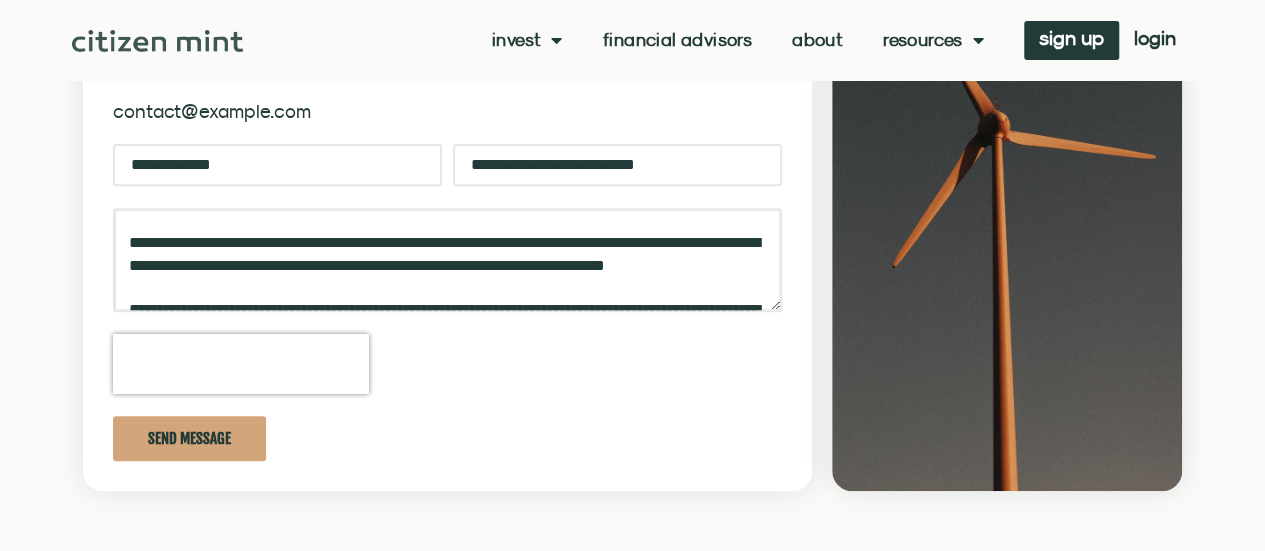 drag, startPoint x: 529, startPoint y: 241, endPoint x: 550, endPoint y: 280, distance: 44.294468 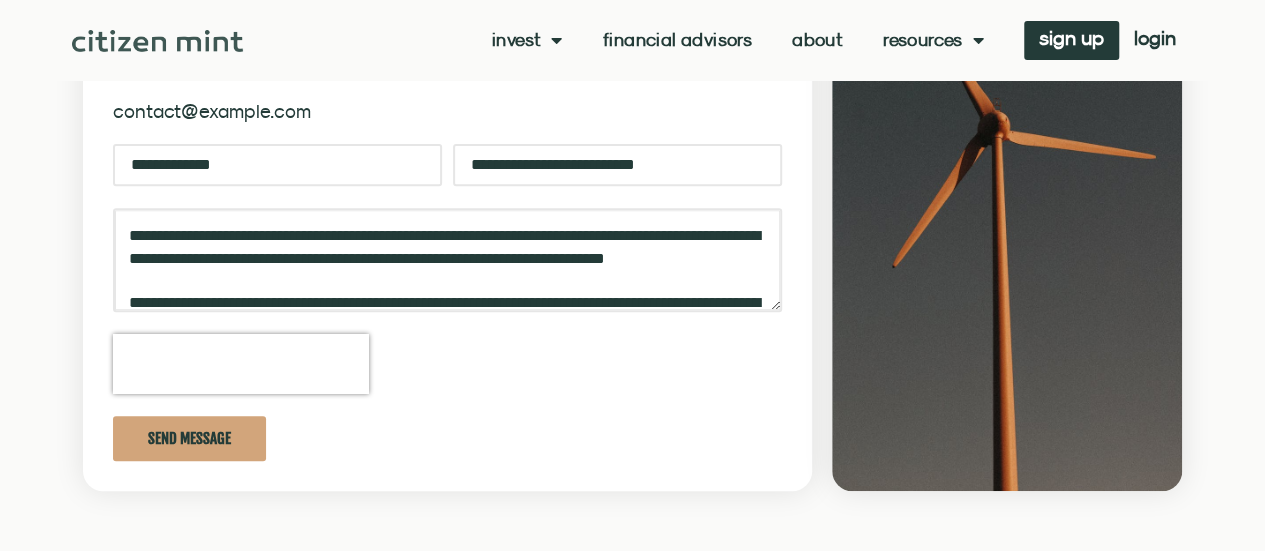drag, startPoint x: 409, startPoint y: 232, endPoint x: 424, endPoint y: 262, distance: 33.54102 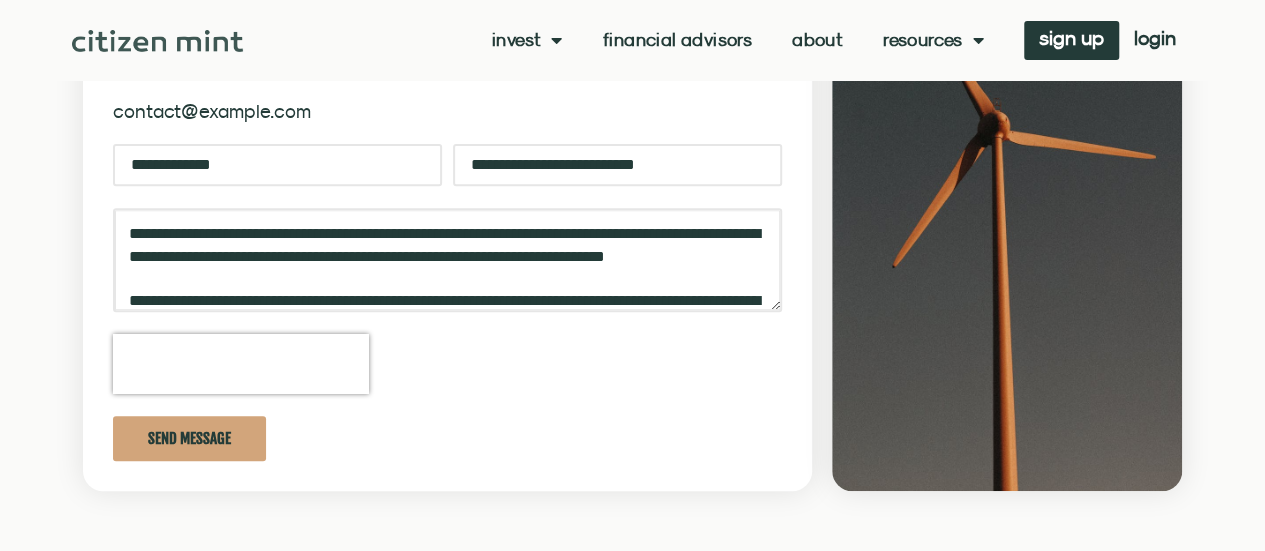 scroll, scrollTop: 0, scrollLeft: 0, axis: both 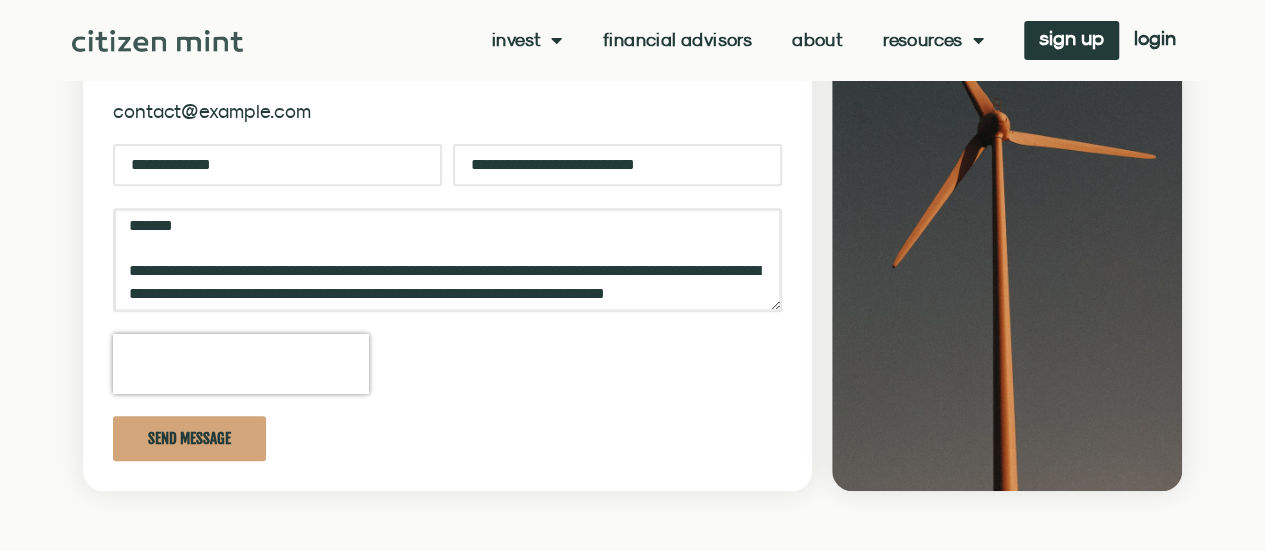 type on "**********" 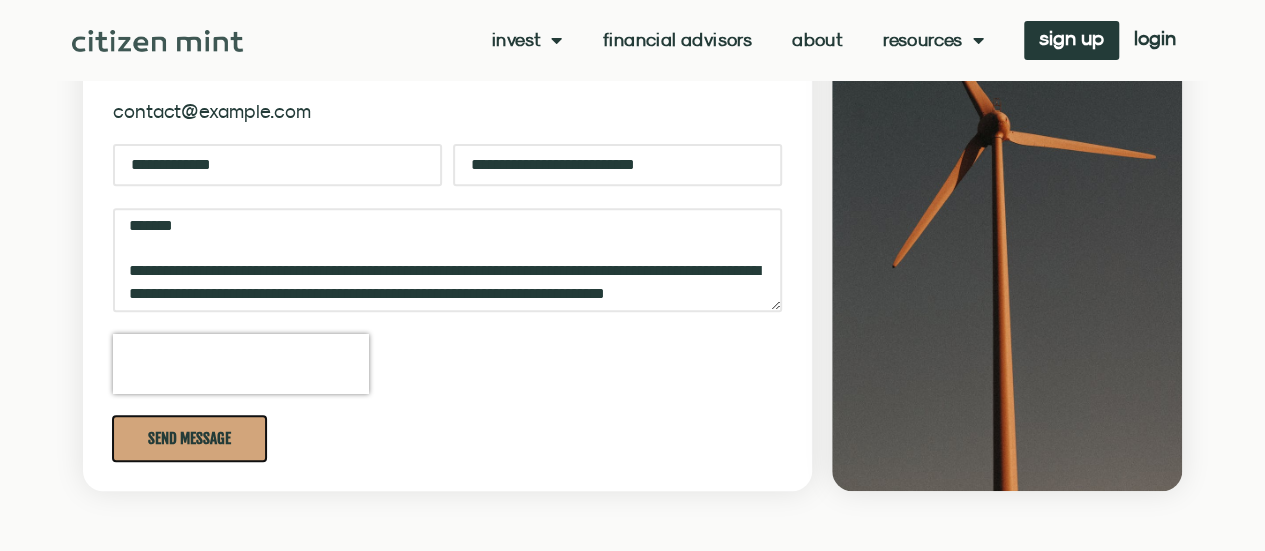 click on "Send Message" at bounding box center [189, 438] 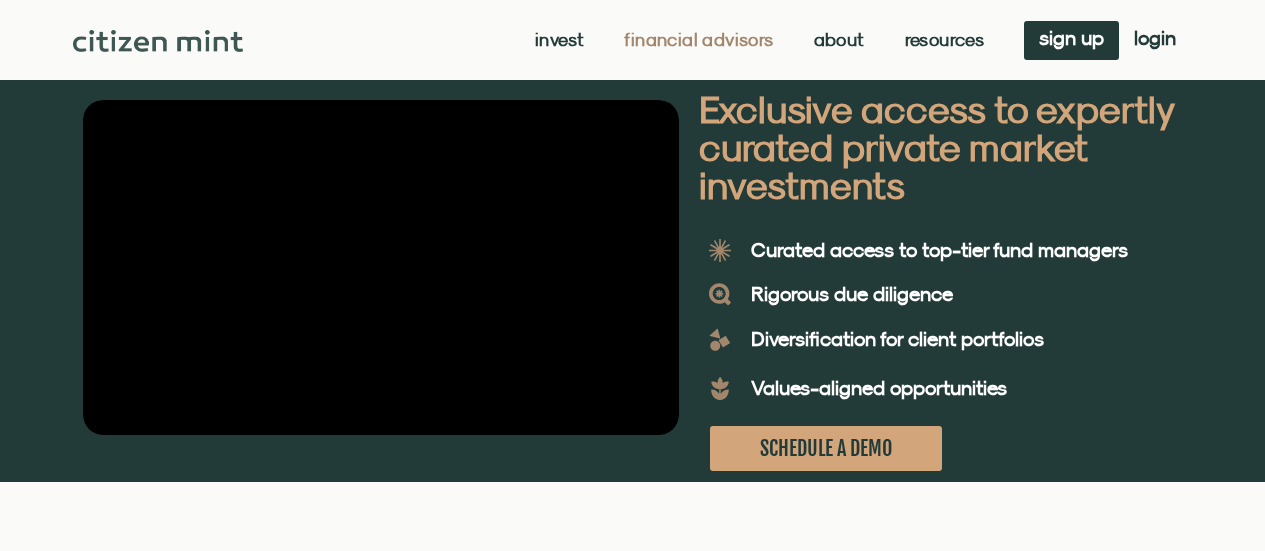 scroll, scrollTop: 0, scrollLeft: 0, axis: both 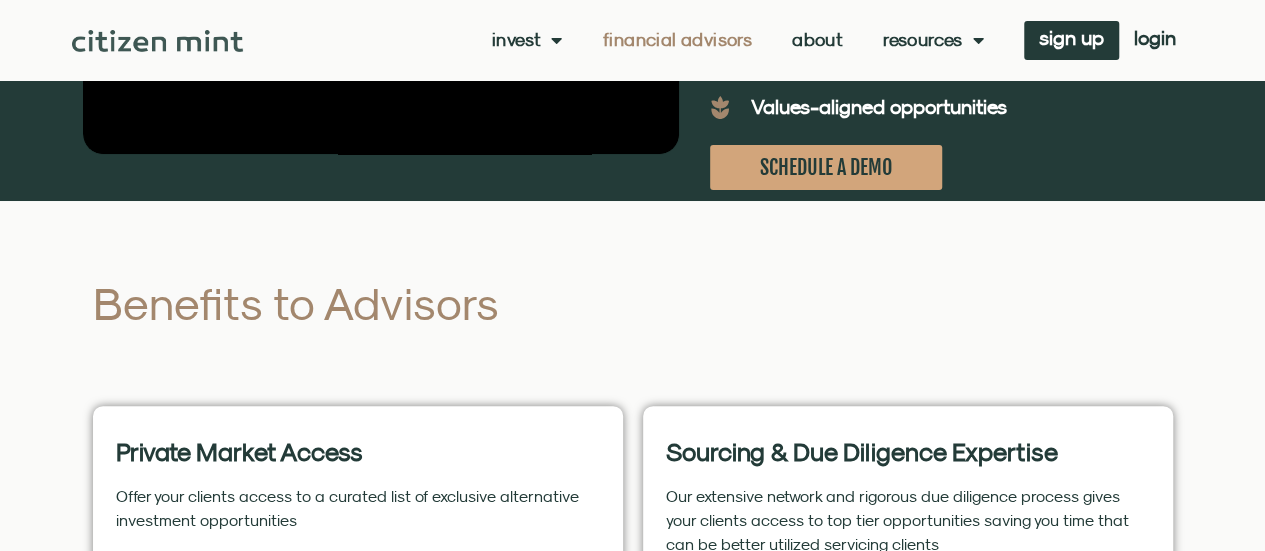 drag, startPoint x: 740, startPoint y: 181, endPoint x: 738, endPoint y: 305, distance: 124.01613 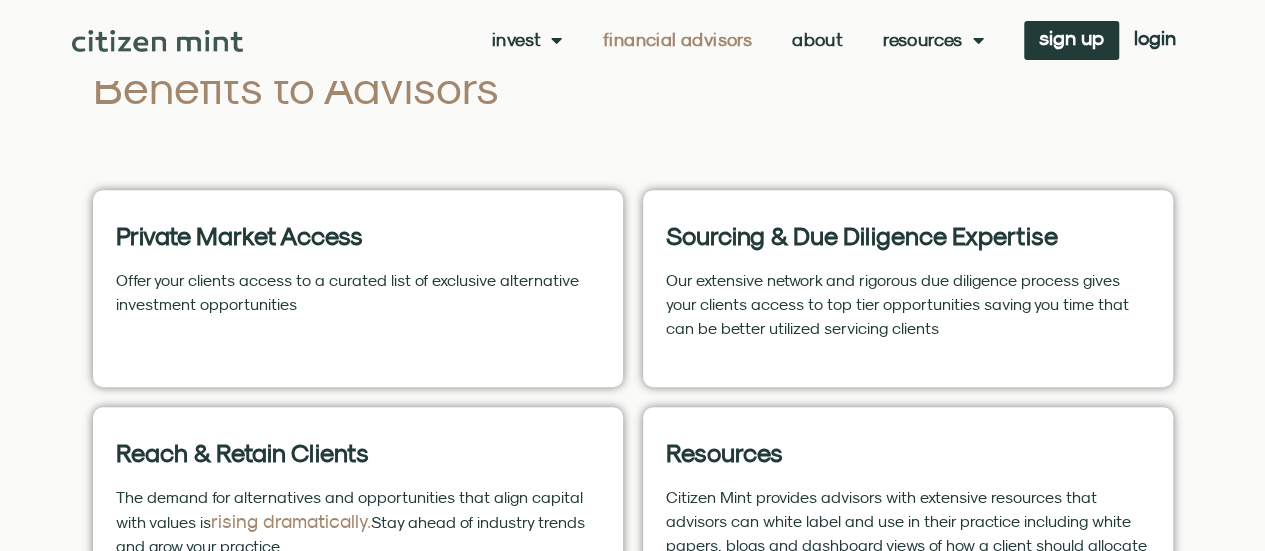 drag, startPoint x: 664, startPoint y: 314, endPoint x: 654, endPoint y: 374, distance: 60.827625 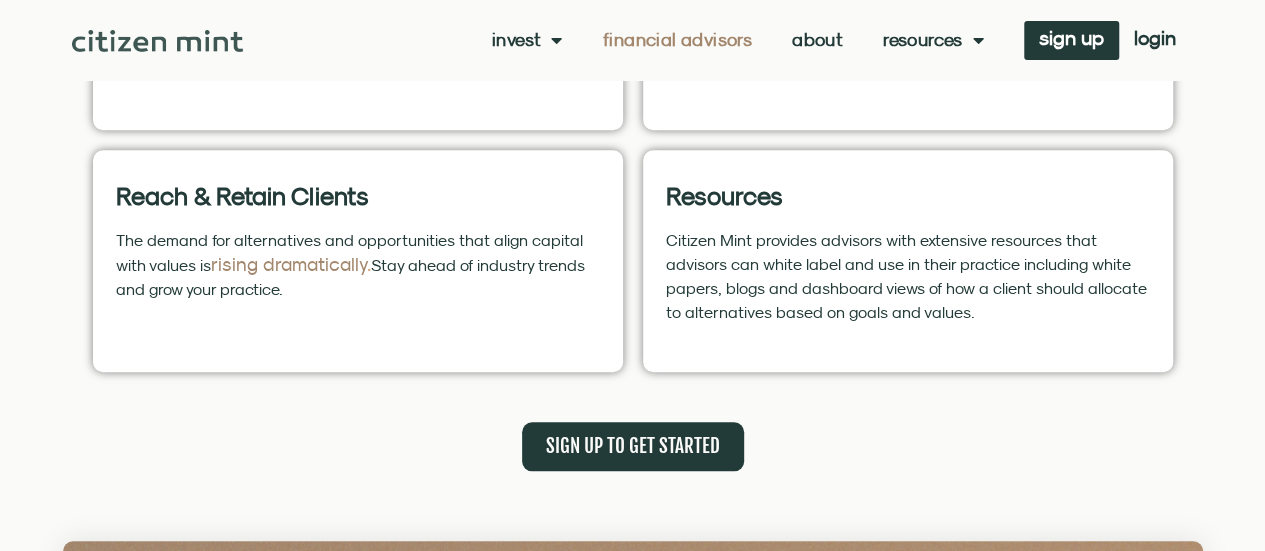 drag, startPoint x: 626, startPoint y: 284, endPoint x: 635, endPoint y: 359, distance: 75.53807 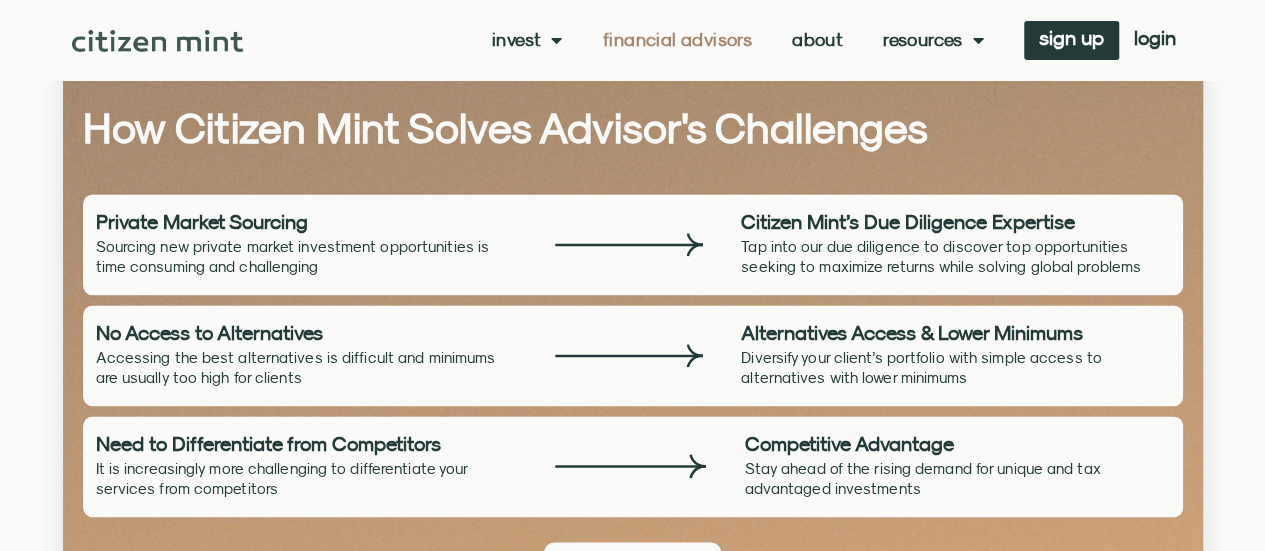 scroll, scrollTop: 1276, scrollLeft: 0, axis: vertical 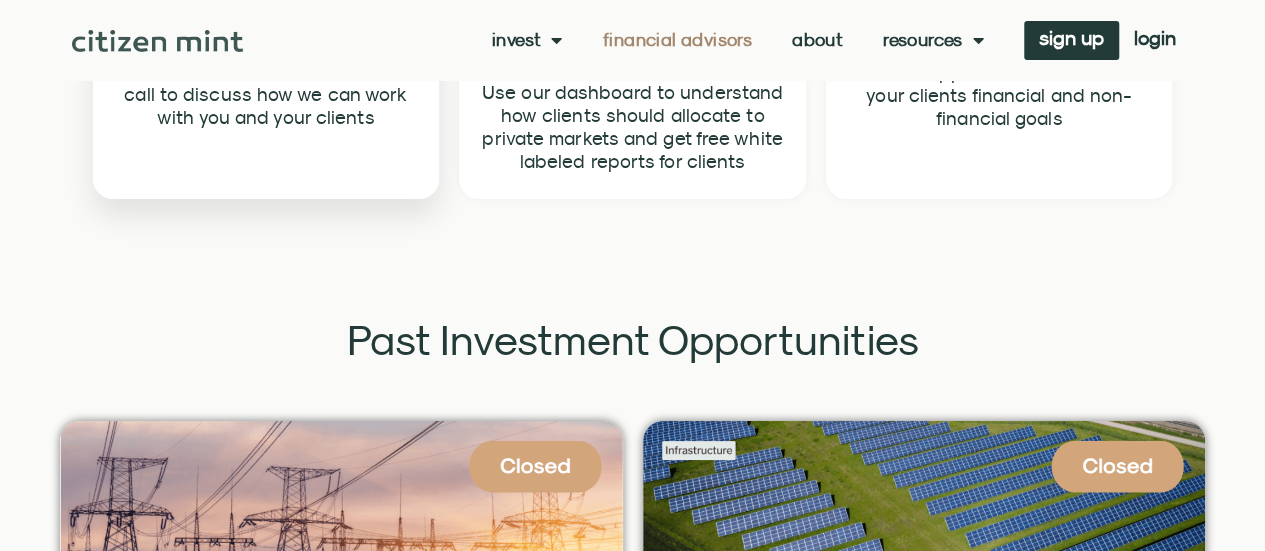 drag, startPoint x: 94, startPoint y: 271, endPoint x: 120, endPoint y: 363, distance: 95.60335 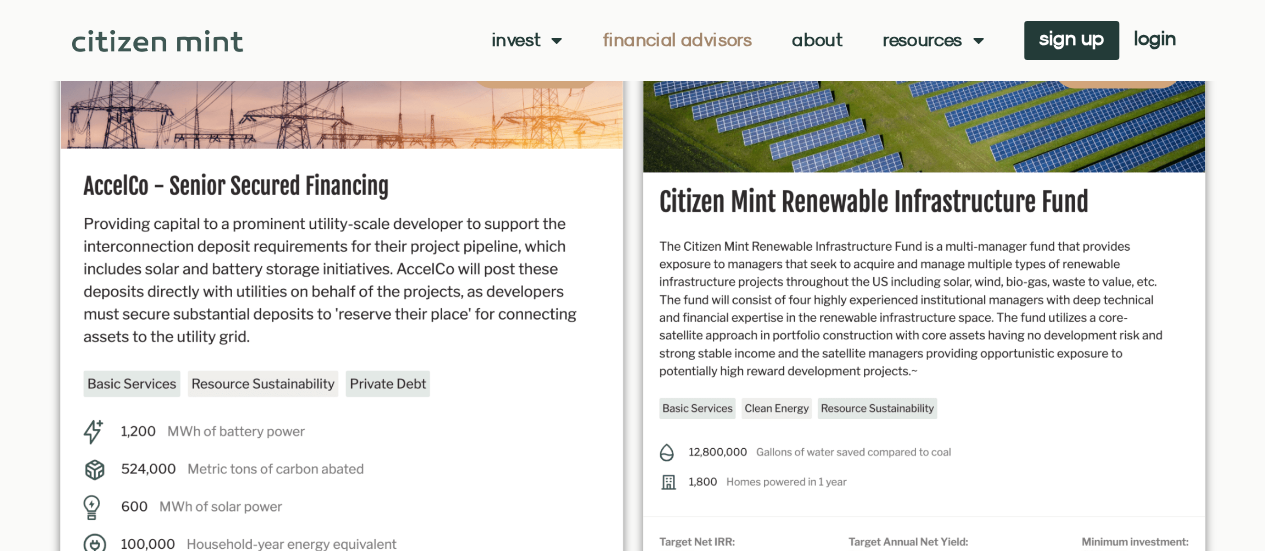 scroll, scrollTop: 3952, scrollLeft: 0, axis: vertical 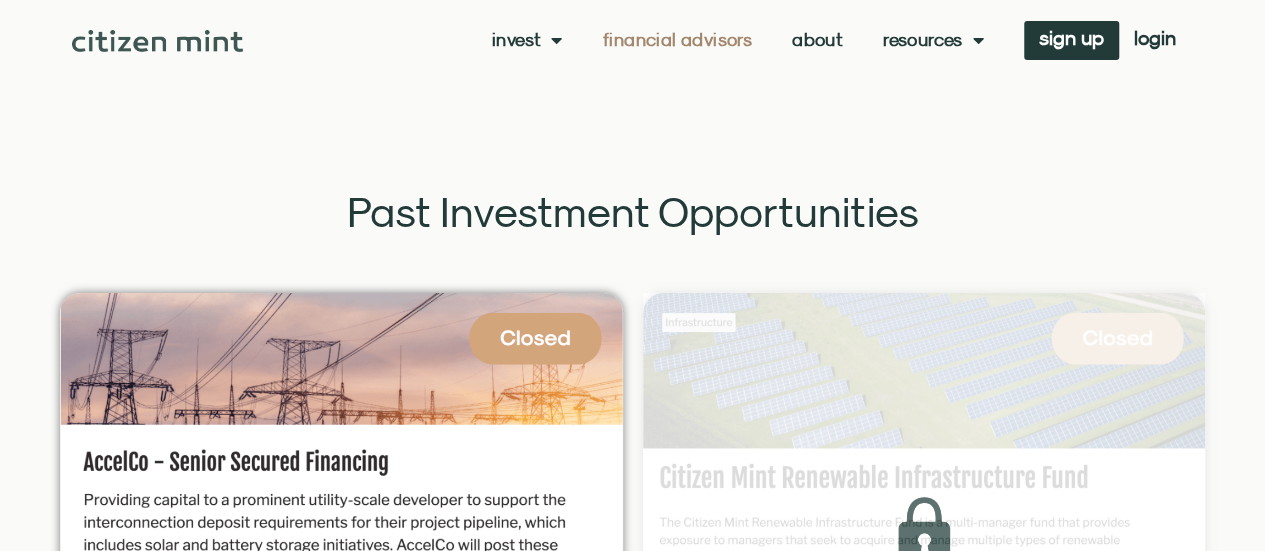 drag, startPoint x: 1209, startPoint y: 335, endPoint x: 1195, endPoint y: 157, distance: 178.54971 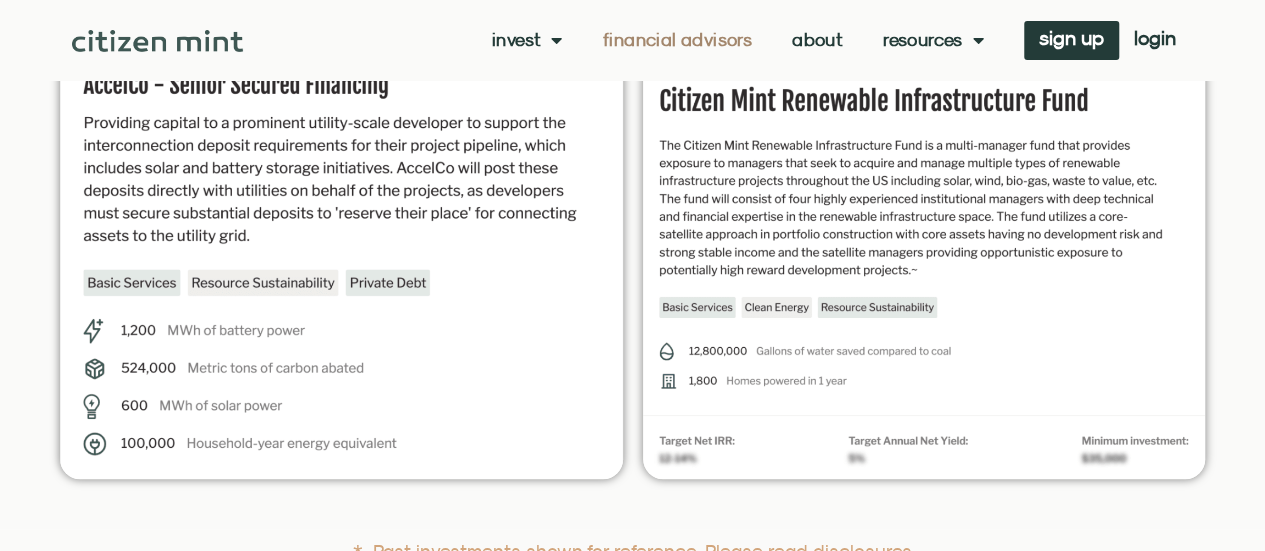scroll, scrollTop: 4012, scrollLeft: 0, axis: vertical 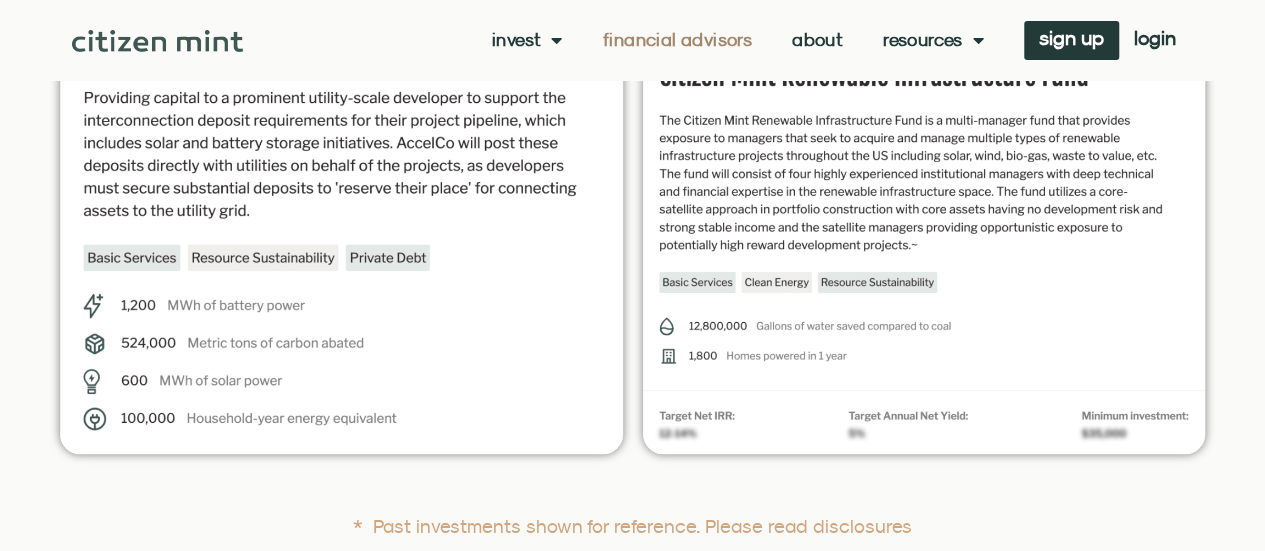 drag, startPoint x: 1256, startPoint y: 245, endPoint x: 1251, endPoint y: 270, distance: 25.495098 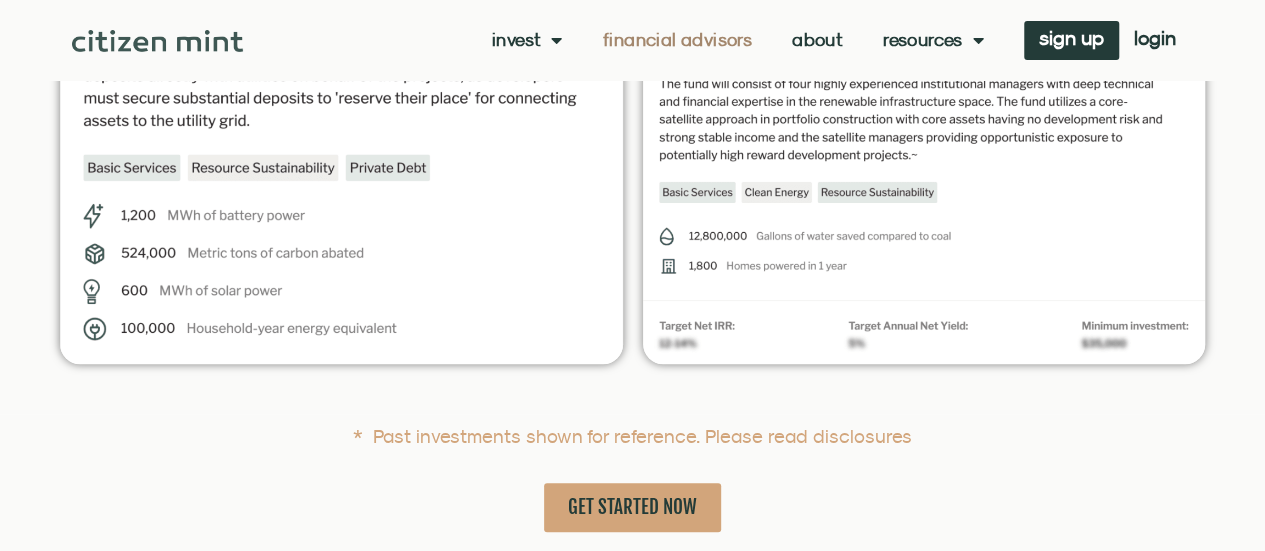 drag, startPoint x: 1251, startPoint y: 328, endPoint x: 1248, endPoint y: 377, distance: 49.09175 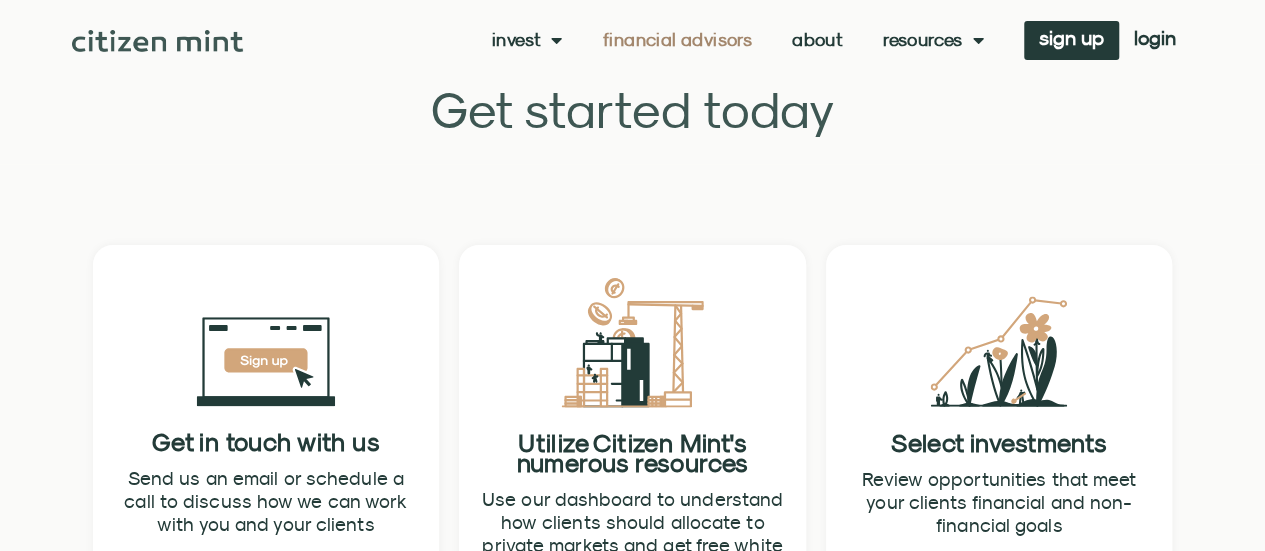 scroll, scrollTop: 3692, scrollLeft: 0, axis: vertical 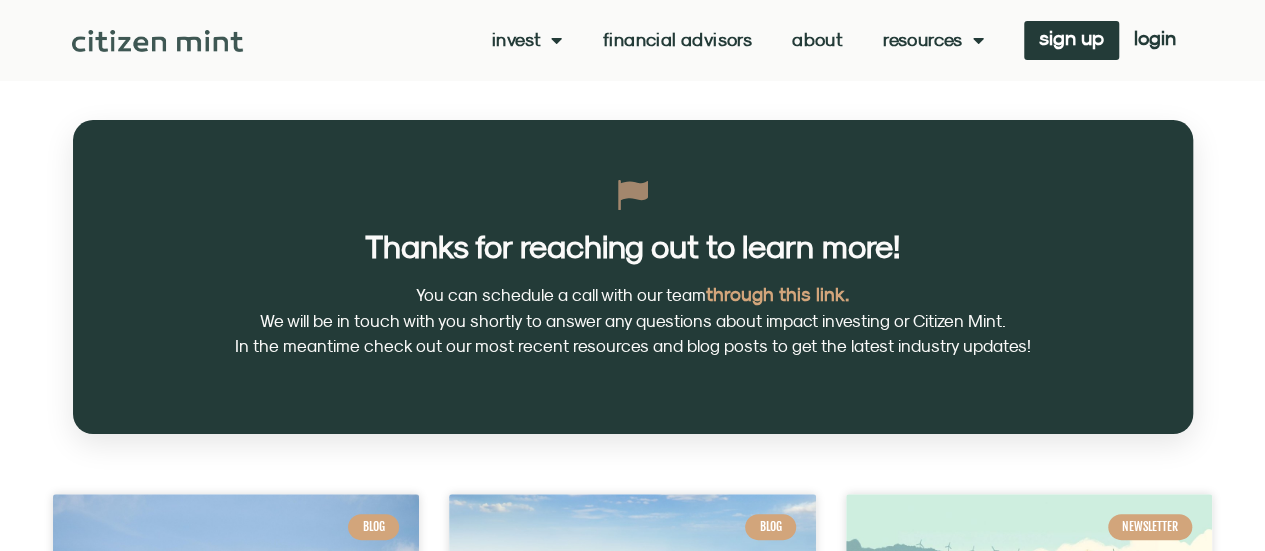 click on "through this link." at bounding box center [777, 294] 